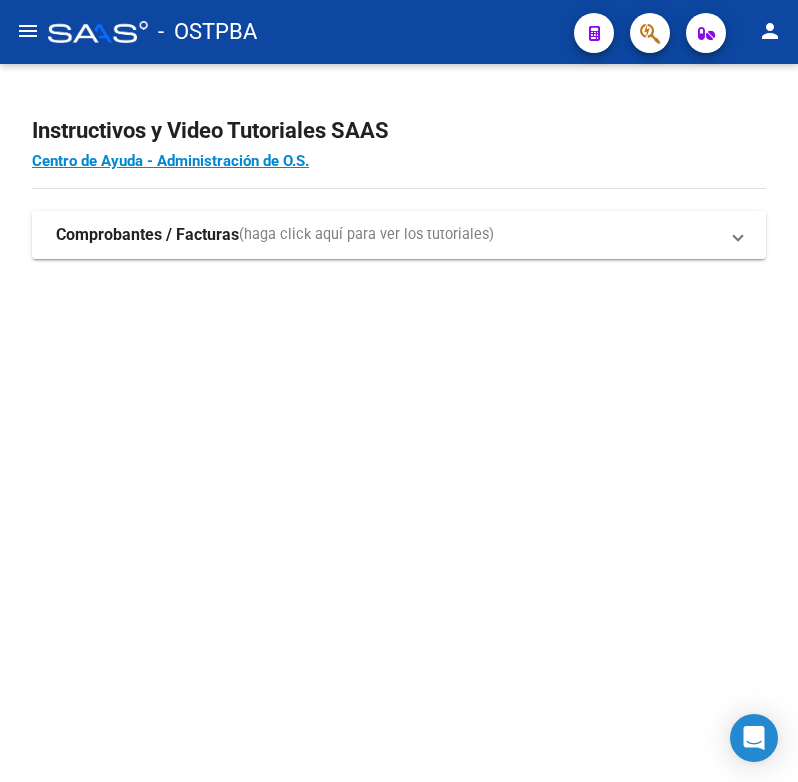 scroll, scrollTop: 0, scrollLeft: 0, axis: both 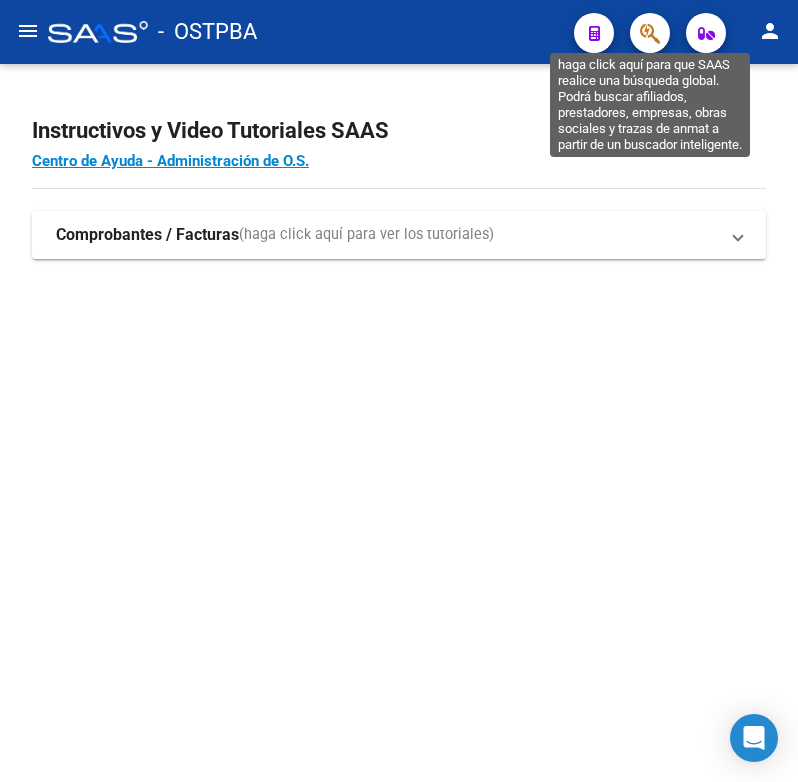 click 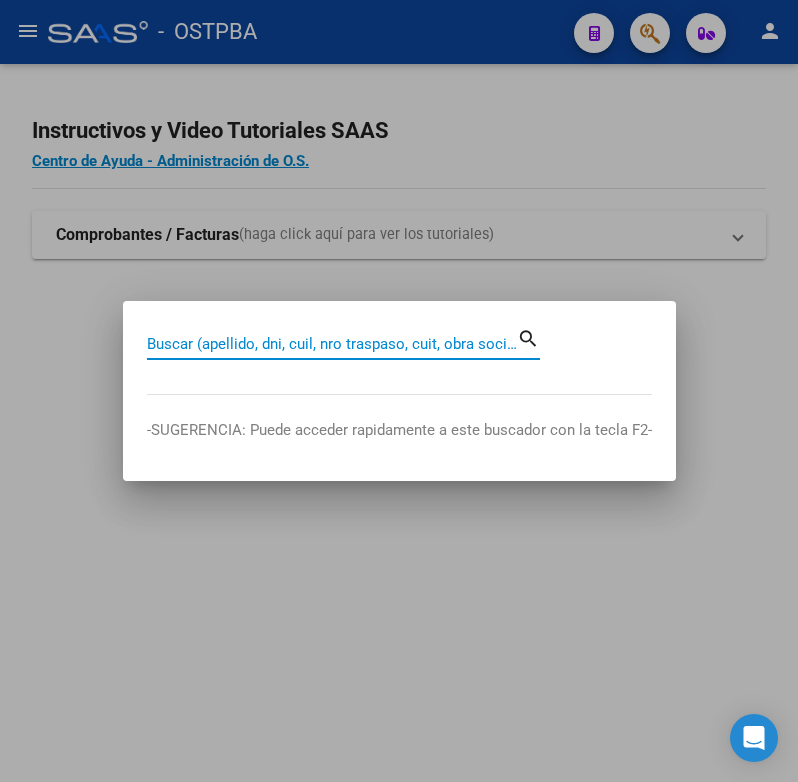 paste on "[IDENTIFIER]" 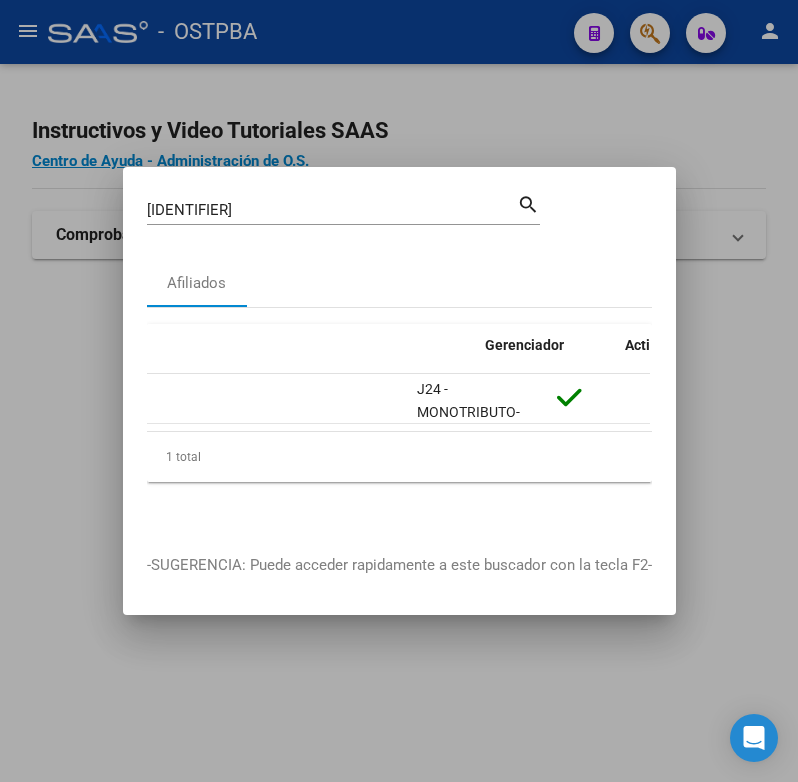 scroll, scrollTop: 0, scrollLeft: 377, axis: horizontal 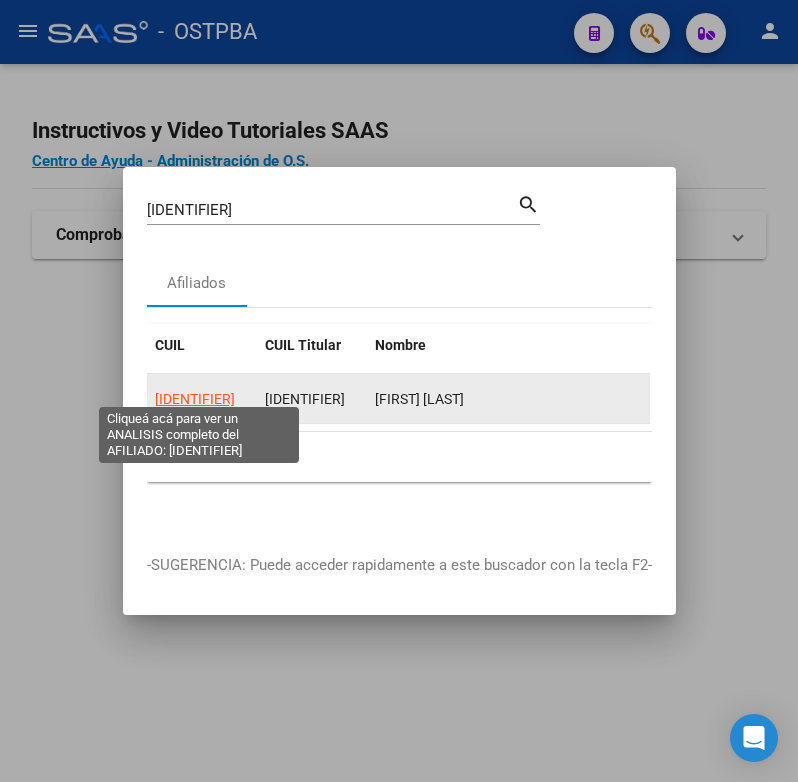 click on "[IDENTIFIER]" 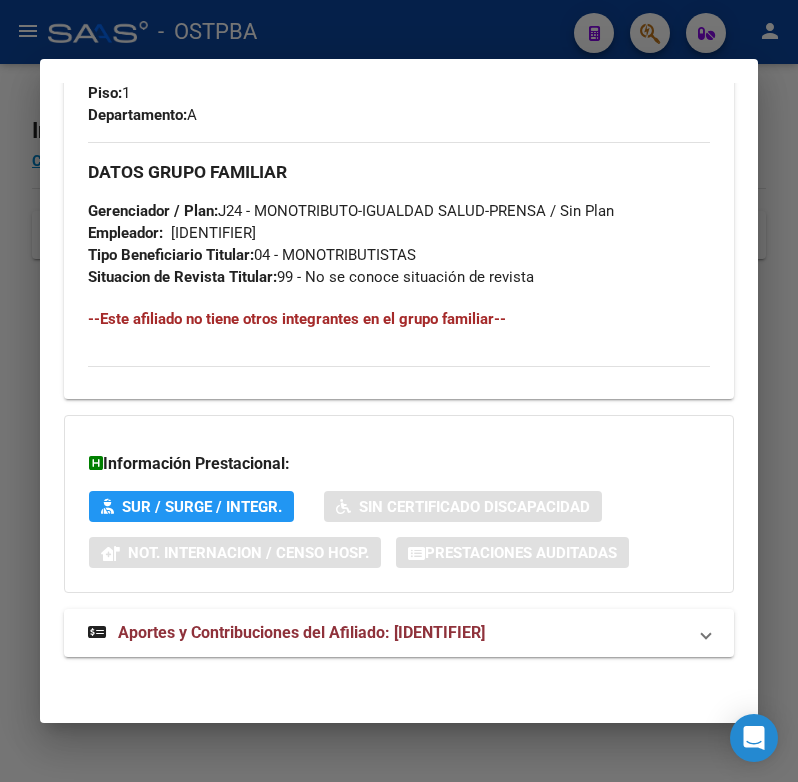 scroll, scrollTop: 1141, scrollLeft: 0, axis: vertical 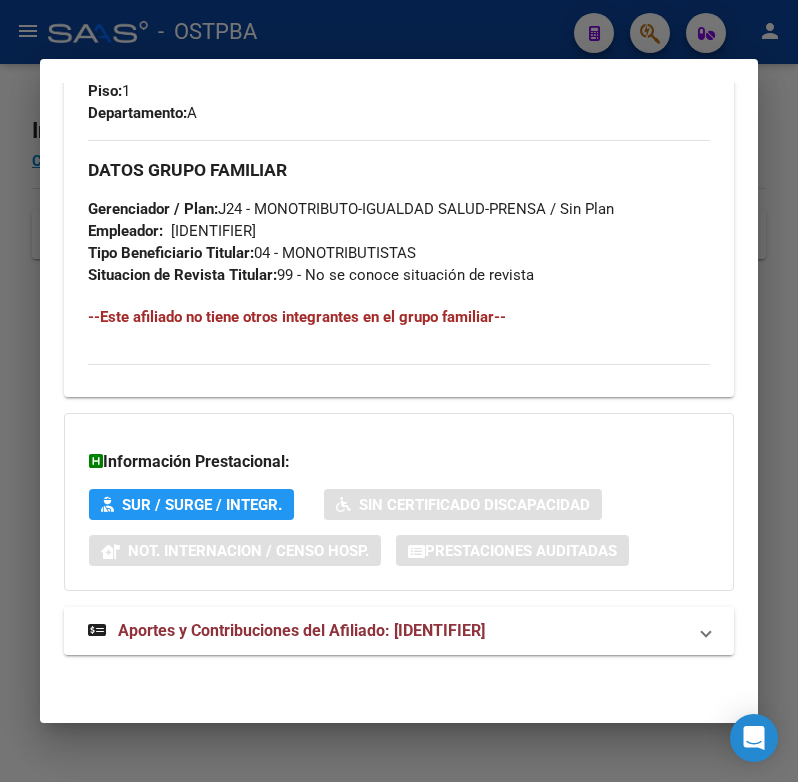 click on "Aportes y Contribuciones del Afiliado: [IDENTIFIER]" at bounding box center (301, 630) 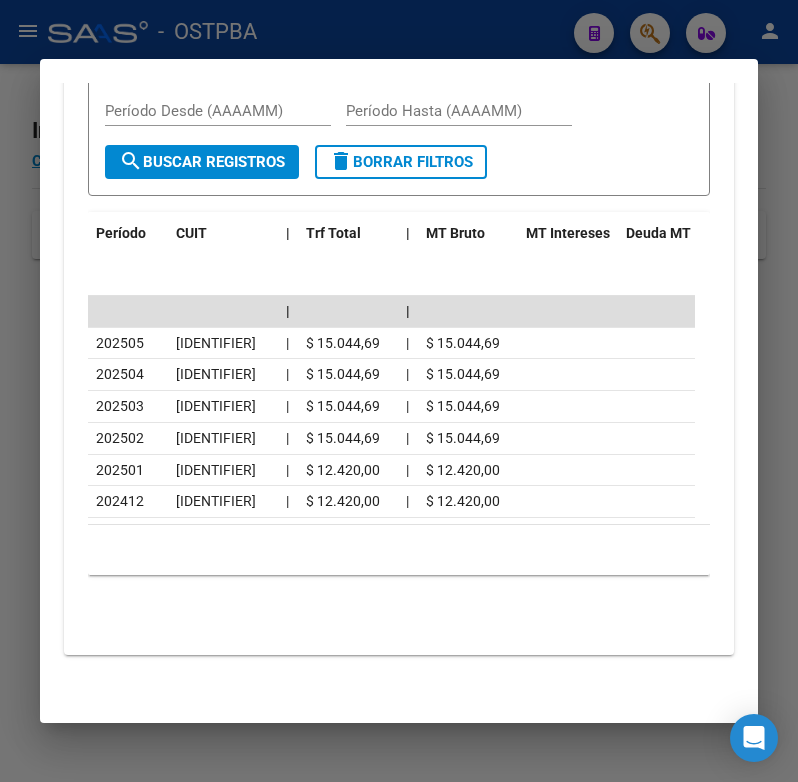 scroll, scrollTop: 1947, scrollLeft: 0, axis: vertical 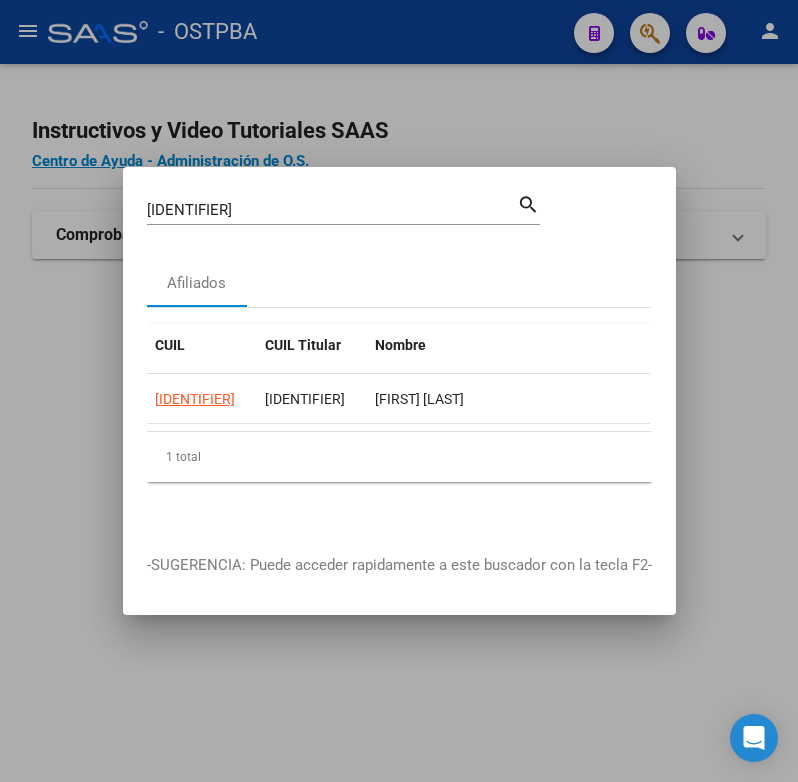 click on "[IDENTIFIER]" at bounding box center (332, 210) 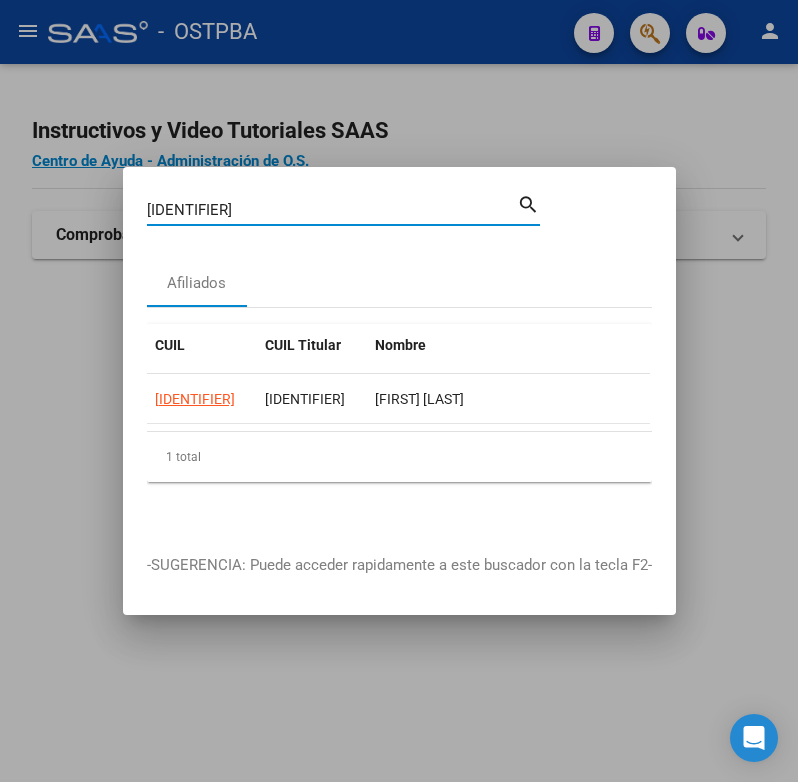 click on "[IDENTIFIER]" at bounding box center (332, 210) 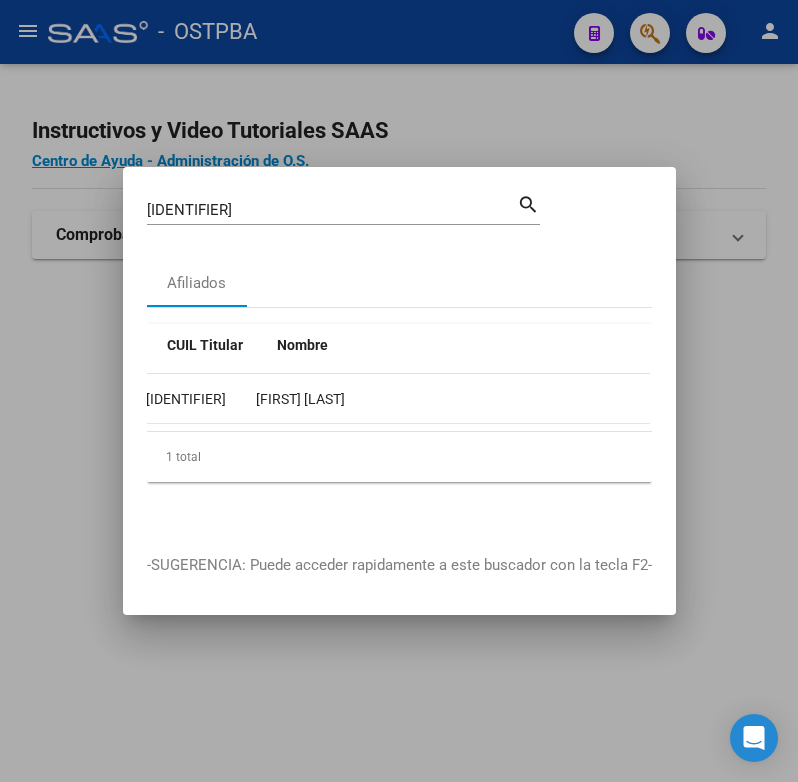 scroll, scrollTop: 0, scrollLeft: 0, axis: both 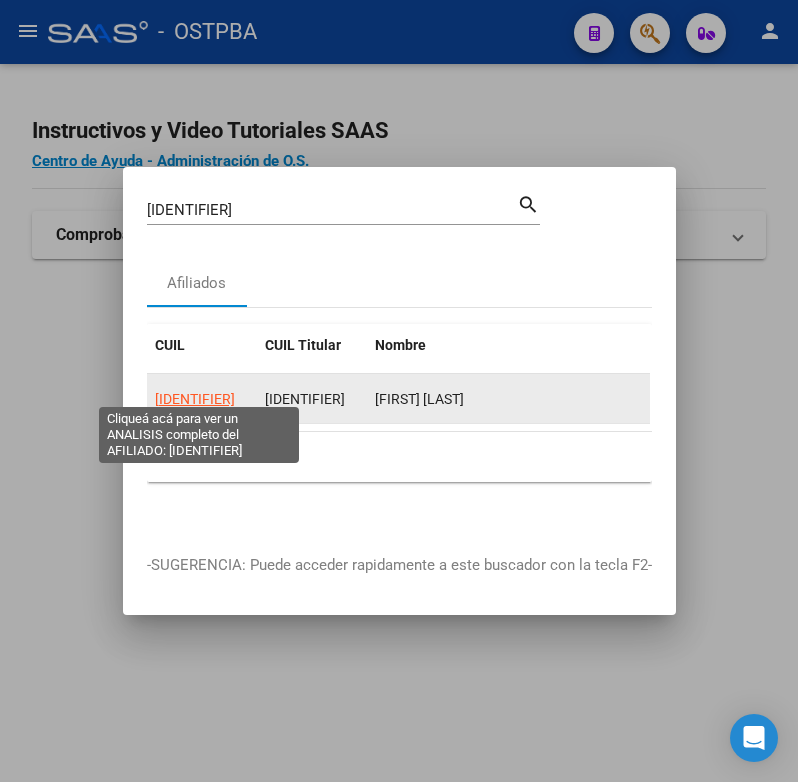 click on "[IDENTIFIER]" 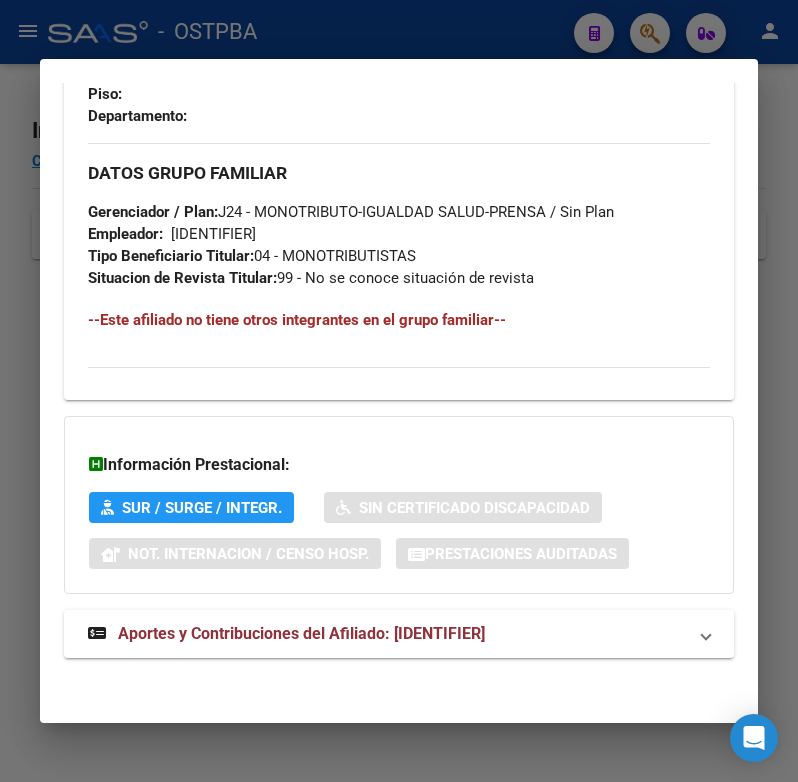 scroll, scrollTop: 1141, scrollLeft: 0, axis: vertical 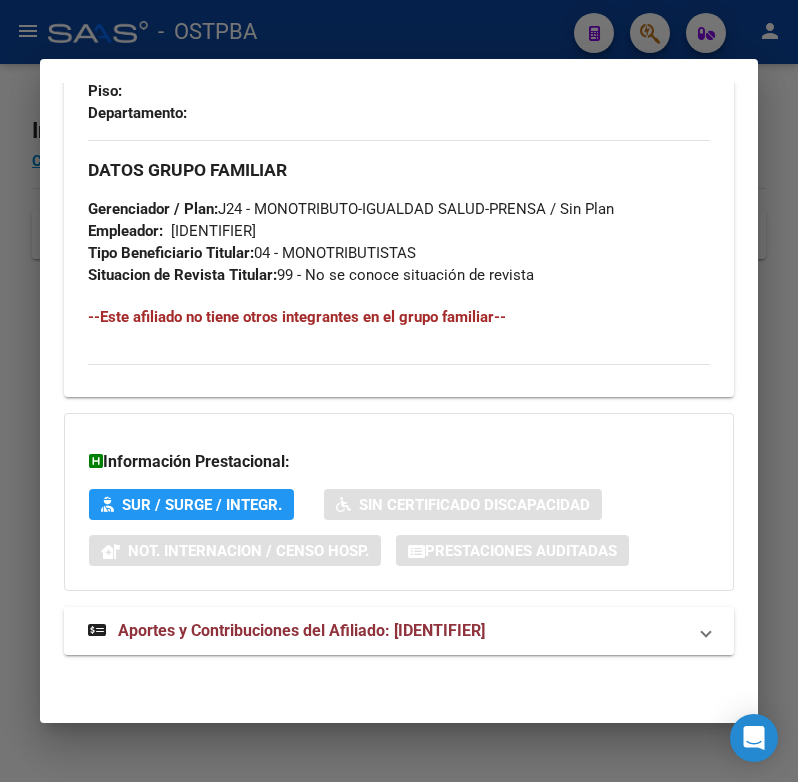 click on "Aportes y Contribuciones del Afiliado: [IDENTIFIER]" at bounding box center (301, 630) 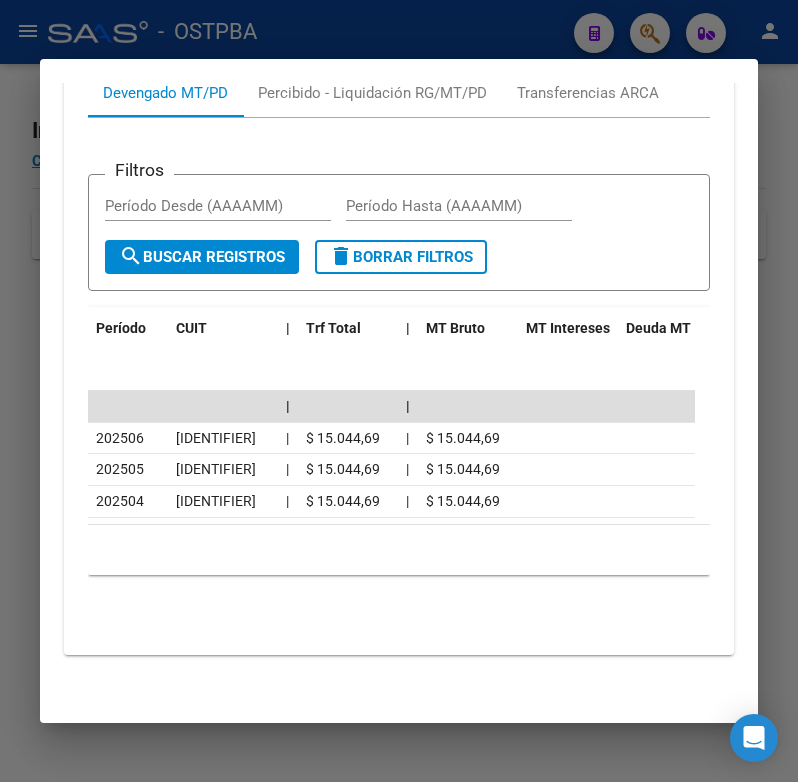 scroll, scrollTop: 1841, scrollLeft: 0, axis: vertical 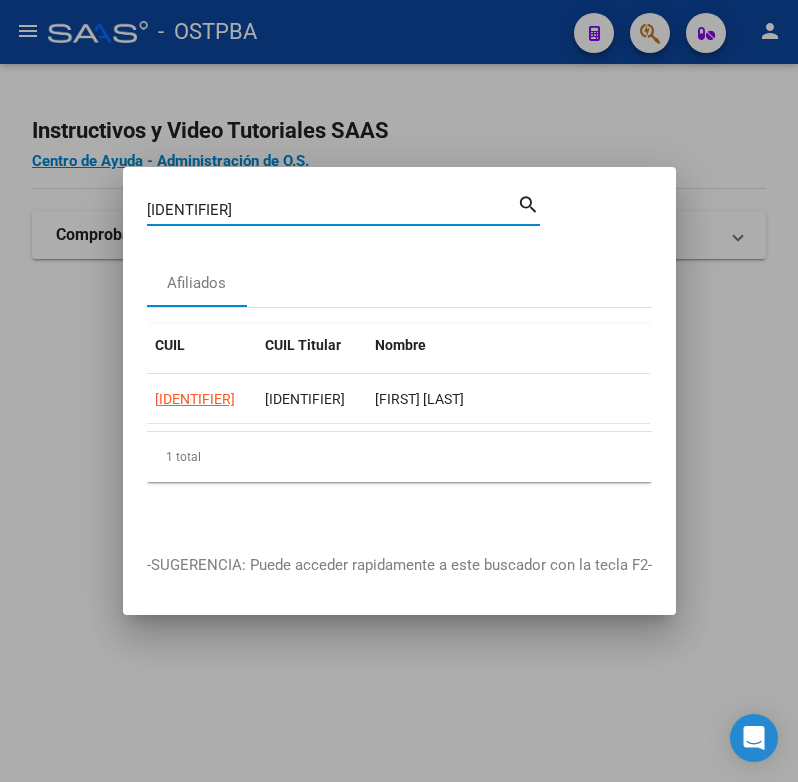 drag, startPoint x: 242, startPoint y: 202, endPoint x: 94, endPoint y: 195, distance: 148.16545 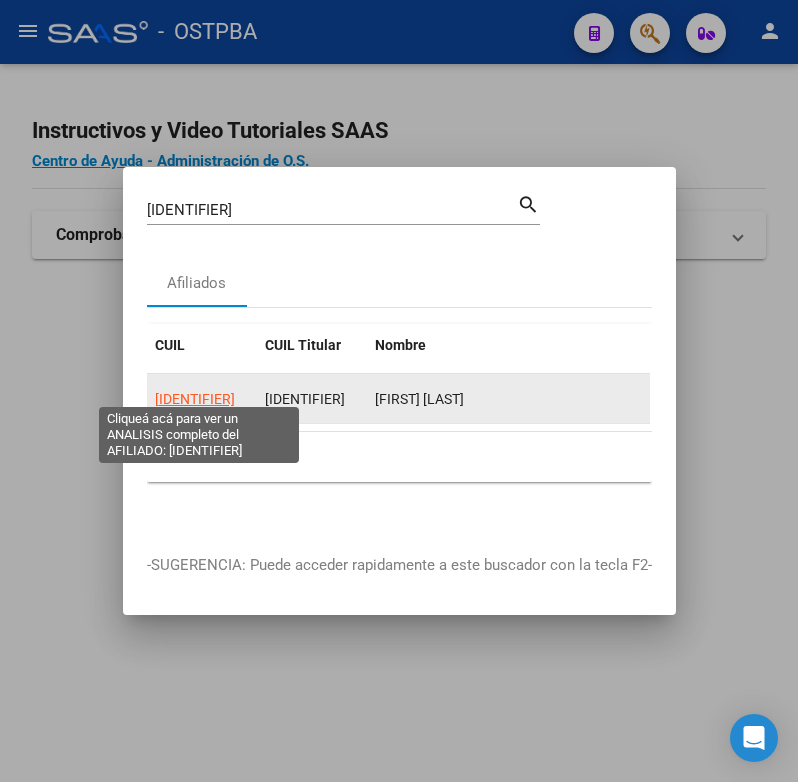 click on "[IDENTIFIER]" 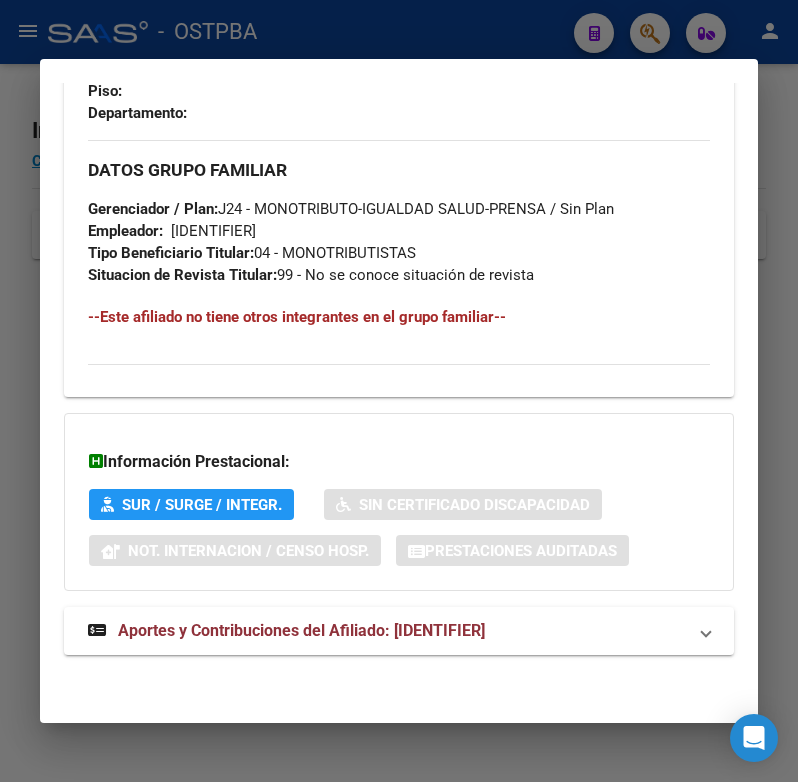 scroll, scrollTop: 1207, scrollLeft: 0, axis: vertical 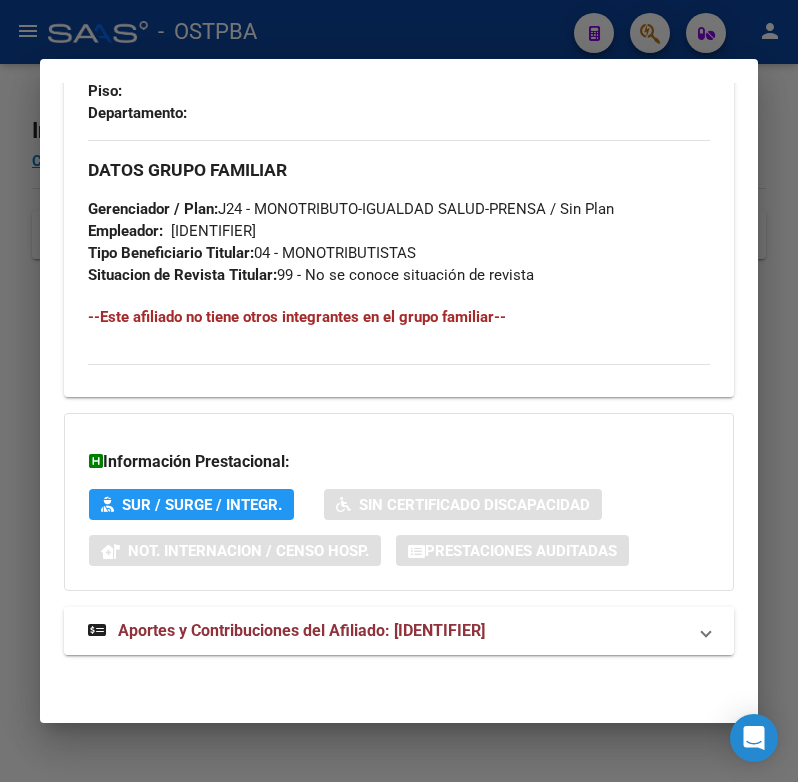click on "Aportes y Contribuciones del Afiliado: [IDENTIFIER]" at bounding box center (301, 630) 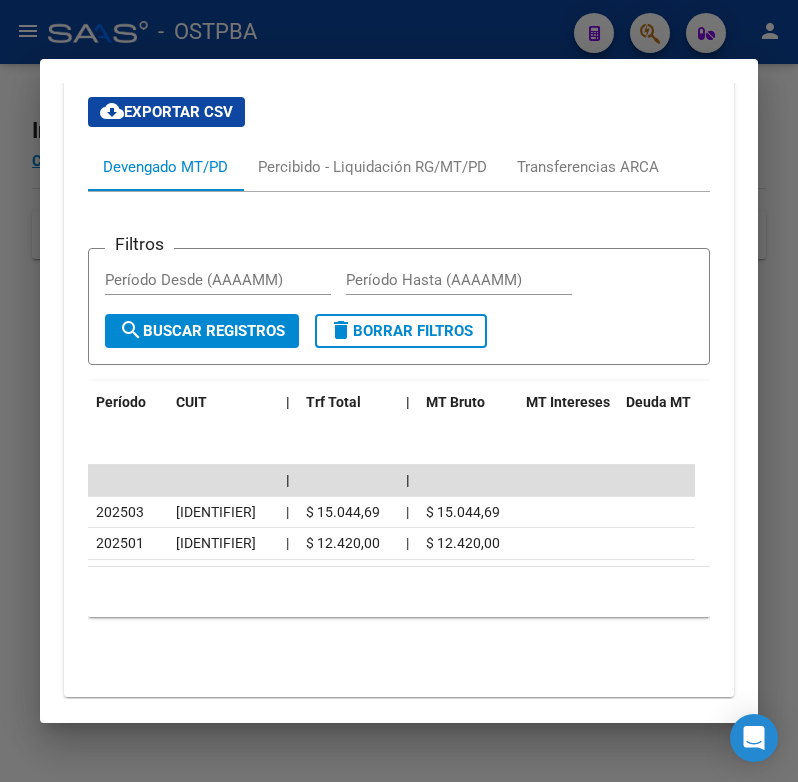scroll, scrollTop: 1886, scrollLeft: 0, axis: vertical 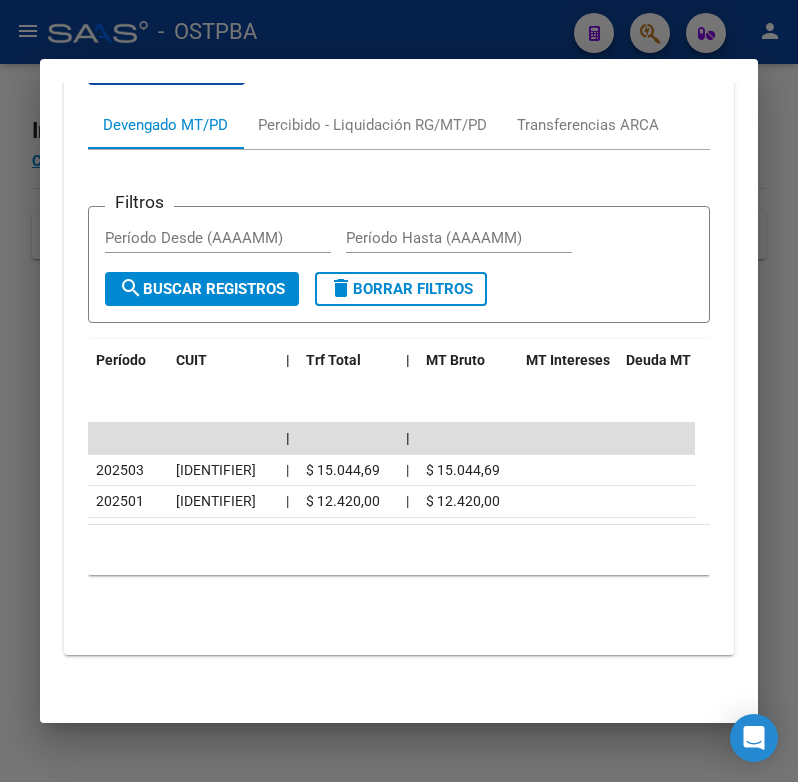 click at bounding box center (399, 391) 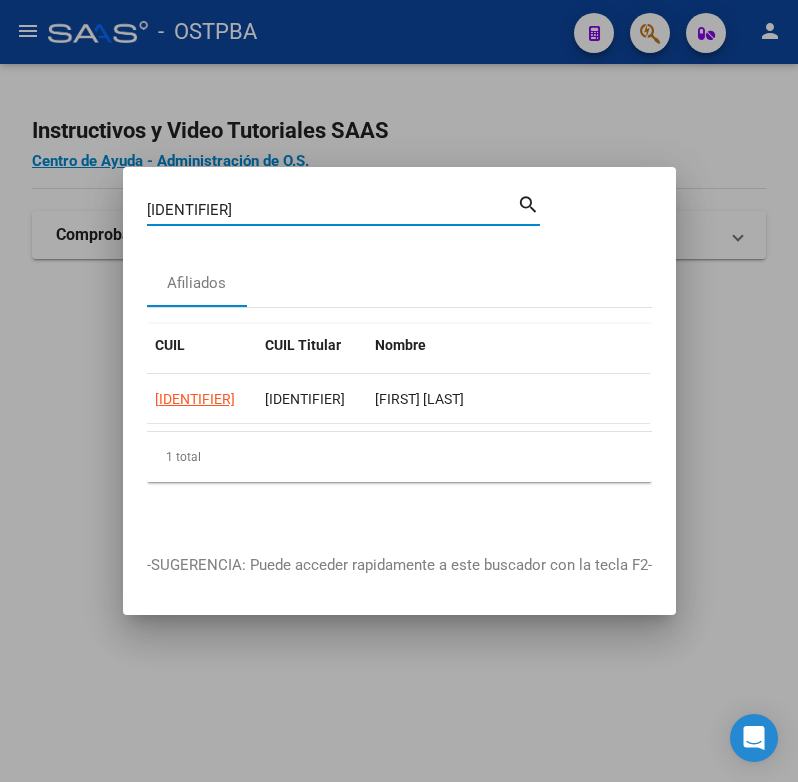 click on "[IDENTIFIER]" at bounding box center [332, 210] 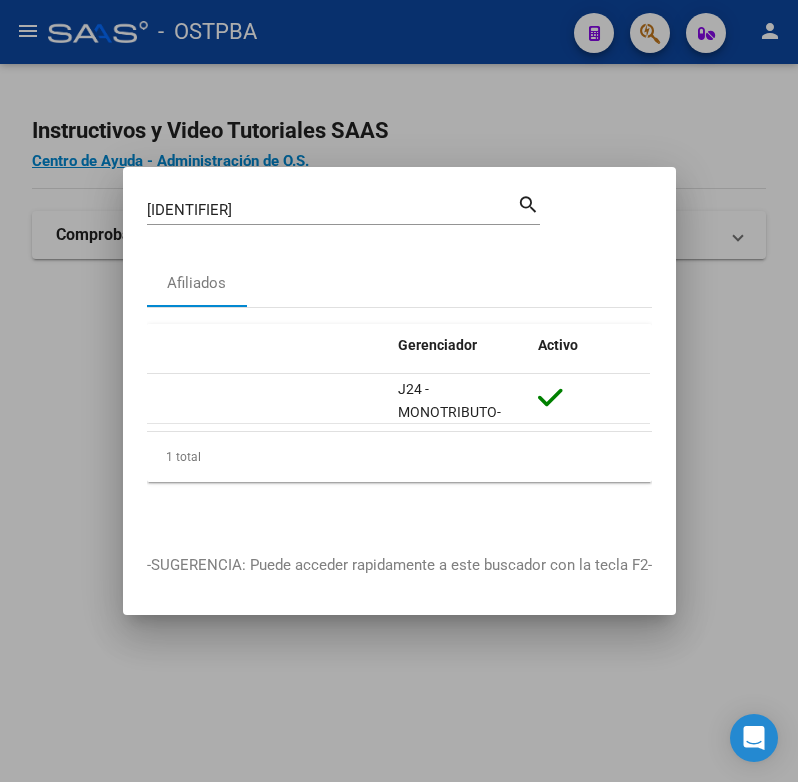 scroll, scrollTop: 0, scrollLeft: 0, axis: both 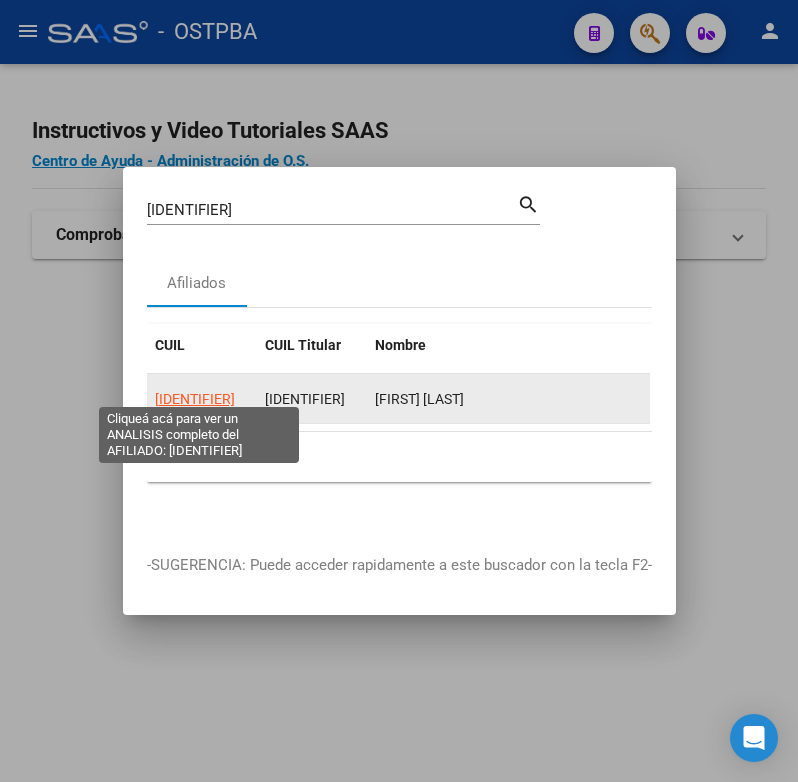 click on "[IDENTIFIER]" 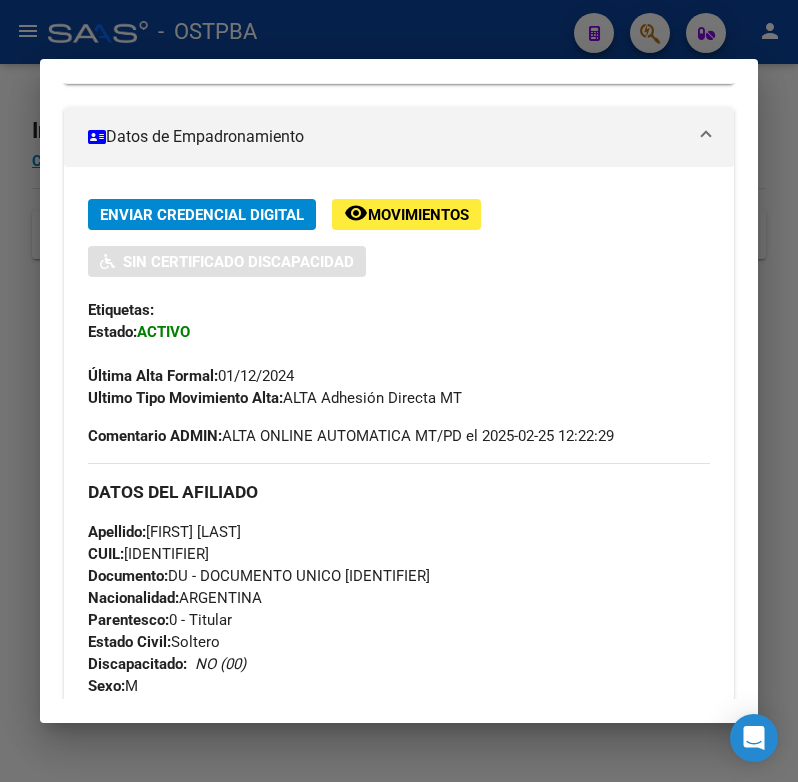 scroll, scrollTop: 840, scrollLeft: 0, axis: vertical 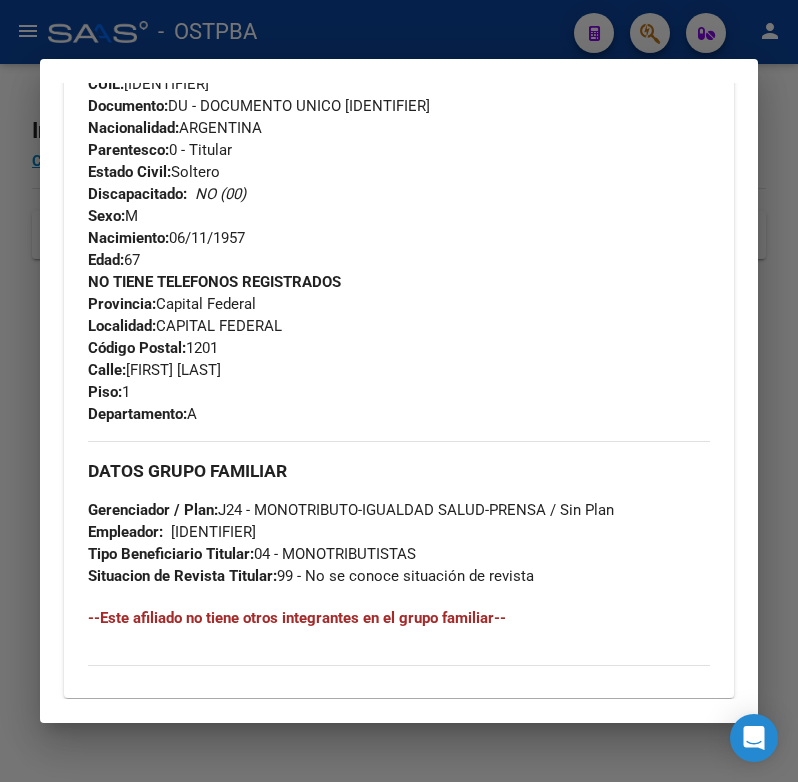 click on "--Este afiliado no tiene otros integrantes en el grupo familiar--" at bounding box center [399, 618] 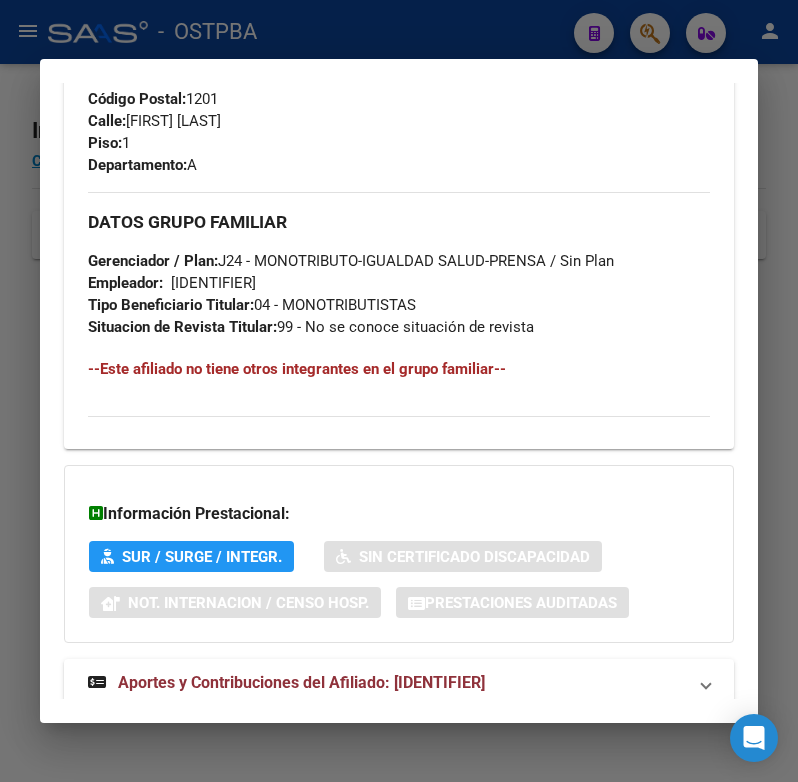 scroll, scrollTop: 1141, scrollLeft: 0, axis: vertical 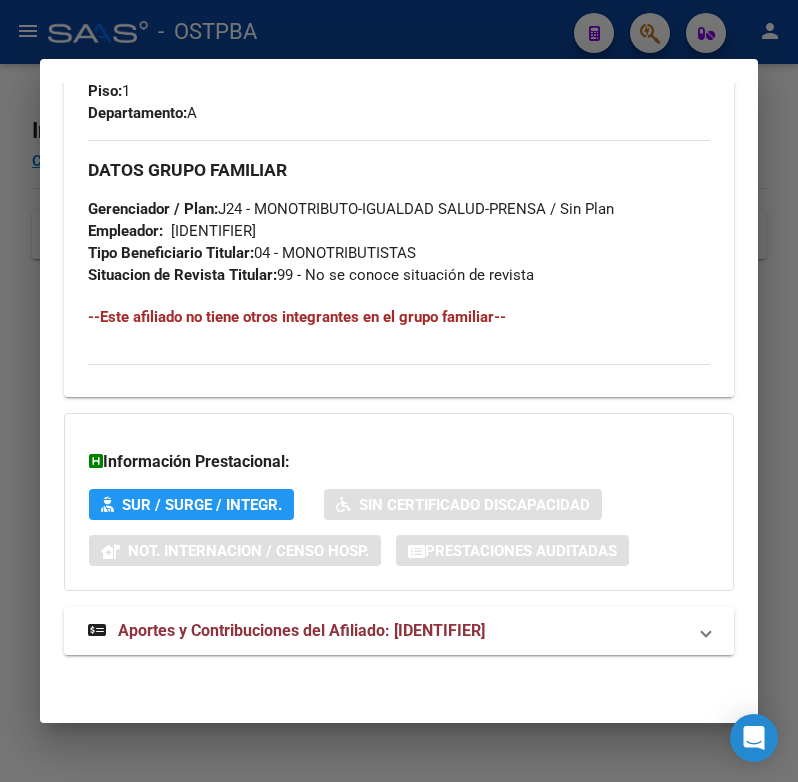 click on "Aportes y Contribuciones del Afiliado: [IDENTIFIER]" at bounding box center (286, 631) 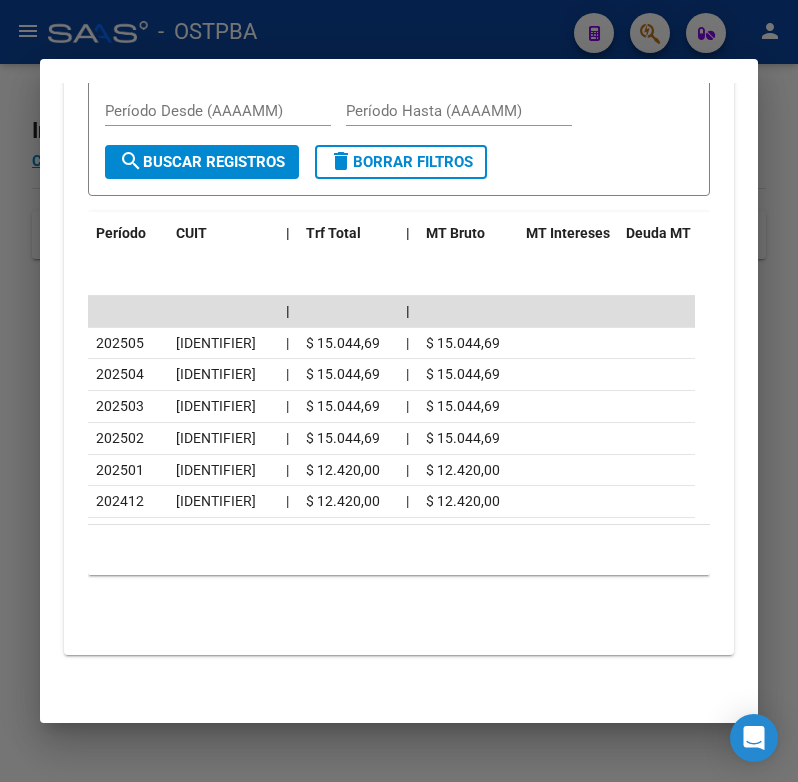 scroll, scrollTop: 1947, scrollLeft: 0, axis: vertical 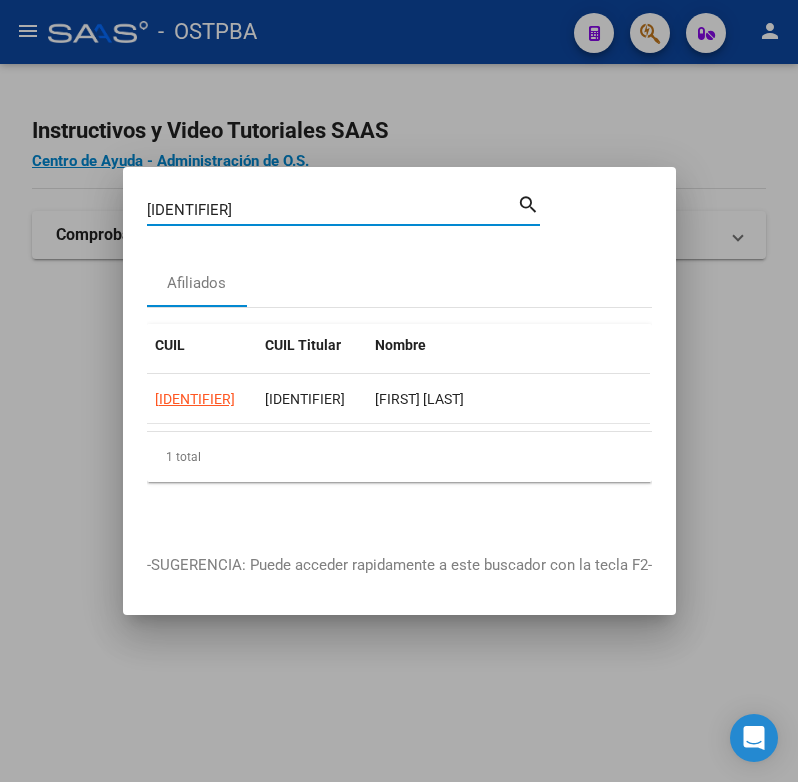 click on "[IDENTIFIER]" at bounding box center (332, 210) 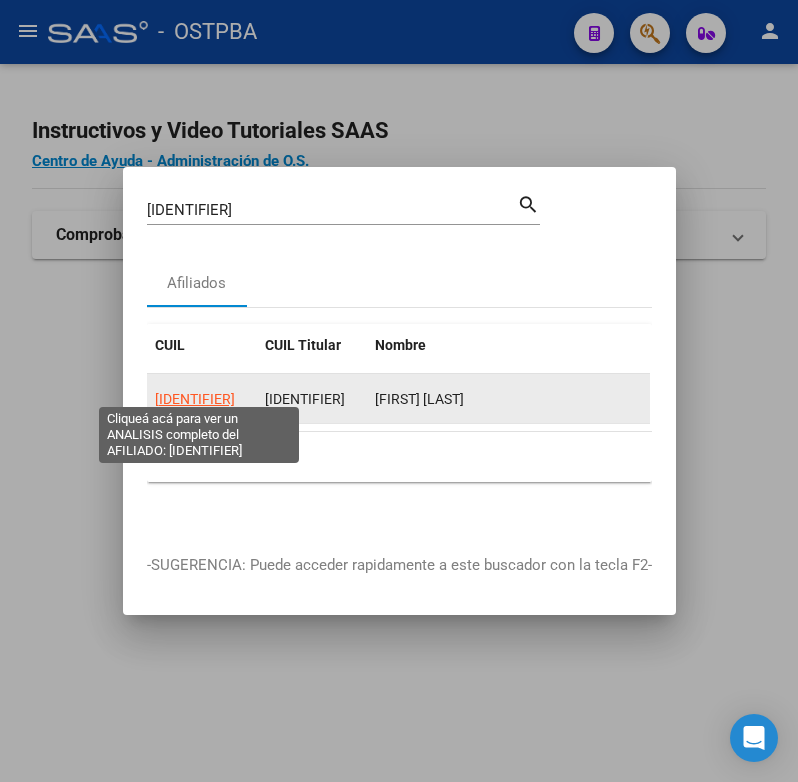 click on "[IDENTIFIER]" 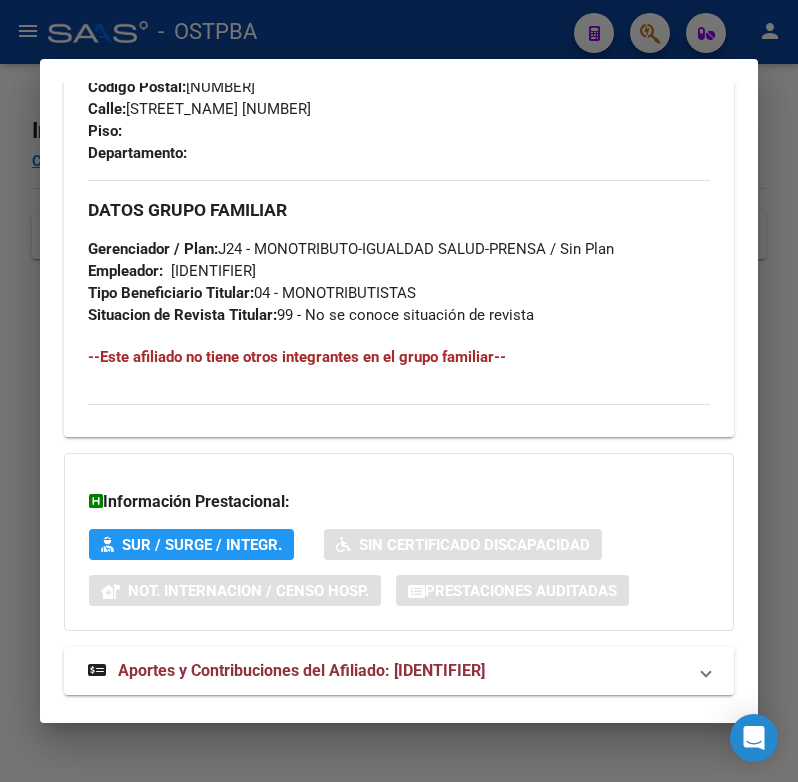 scroll, scrollTop: 1141, scrollLeft: 0, axis: vertical 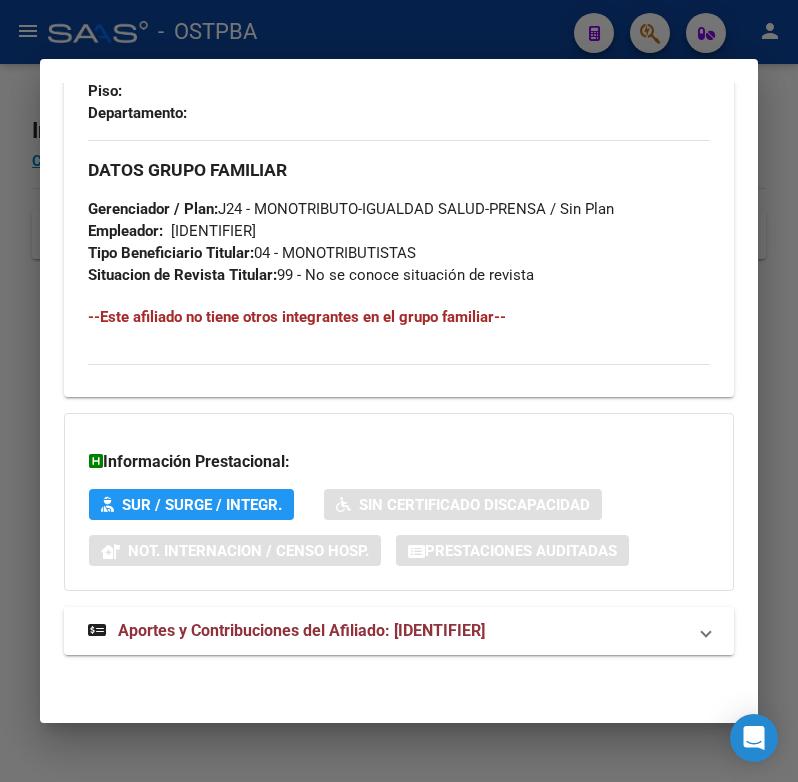 click on "Aportes y Contribuciones del Afiliado: [IDENTIFIER]" at bounding box center (301, 630) 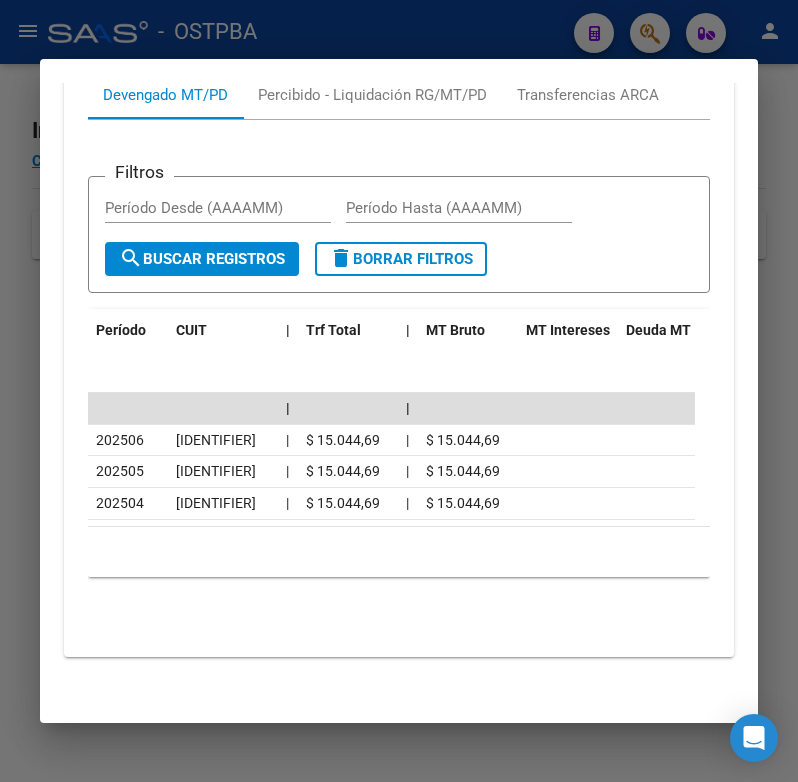 scroll, scrollTop: 1841, scrollLeft: 0, axis: vertical 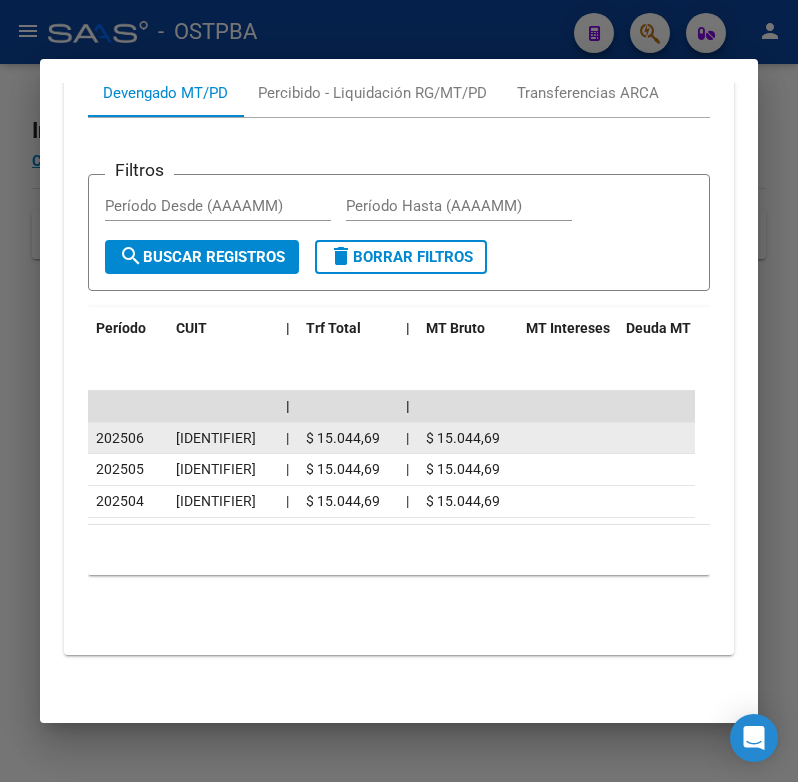drag, startPoint x: 192, startPoint y: 433, endPoint x: 253, endPoint y: 434, distance: 61.008198 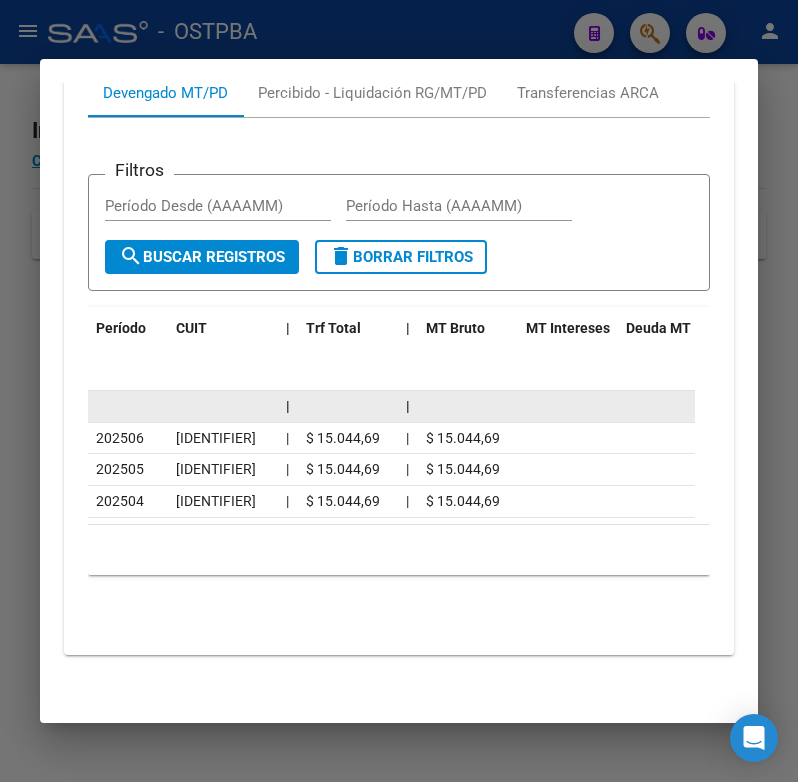 copy on "[IDENTIFIER]" 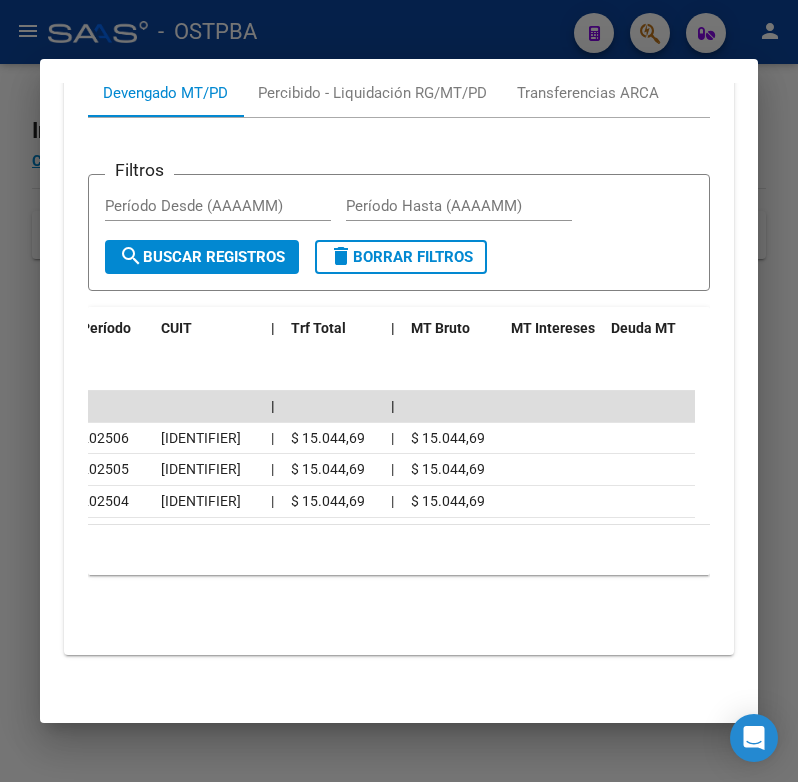 scroll, scrollTop: 0, scrollLeft: 0, axis: both 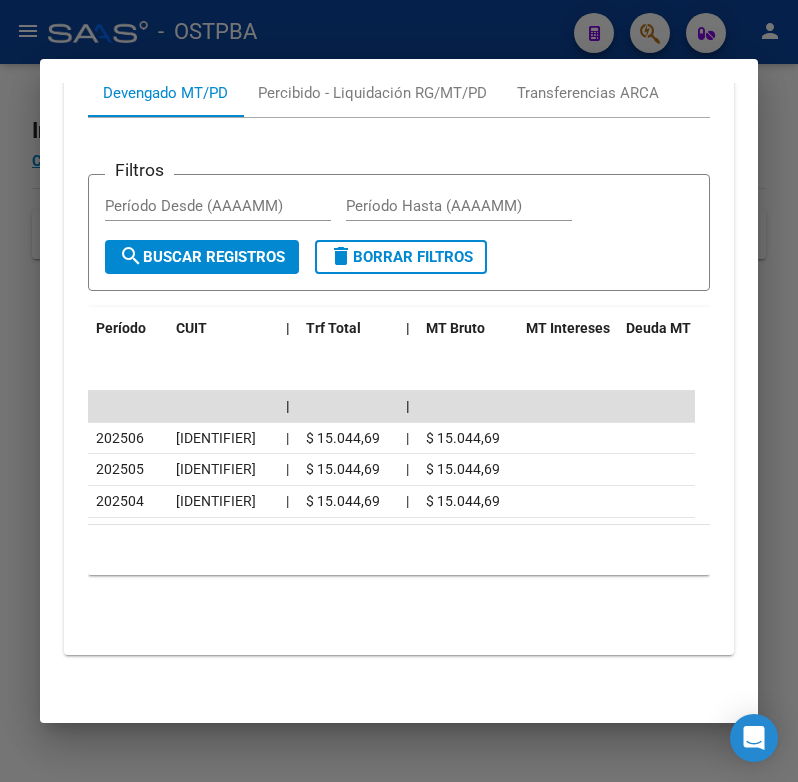 click at bounding box center (399, 391) 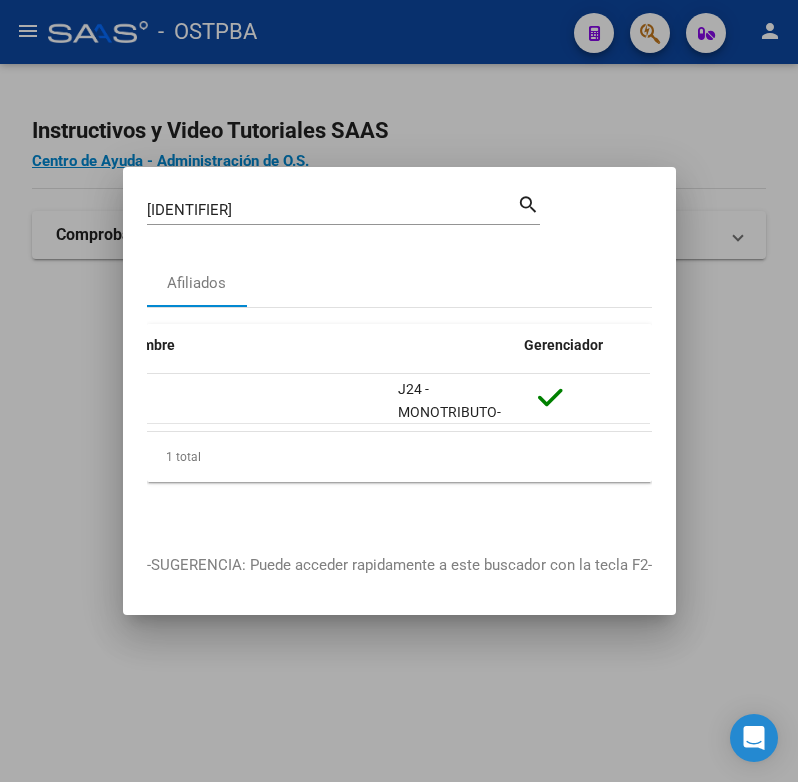 scroll, scrollTop: 0, scrollLeft: 143, axis: horizontal 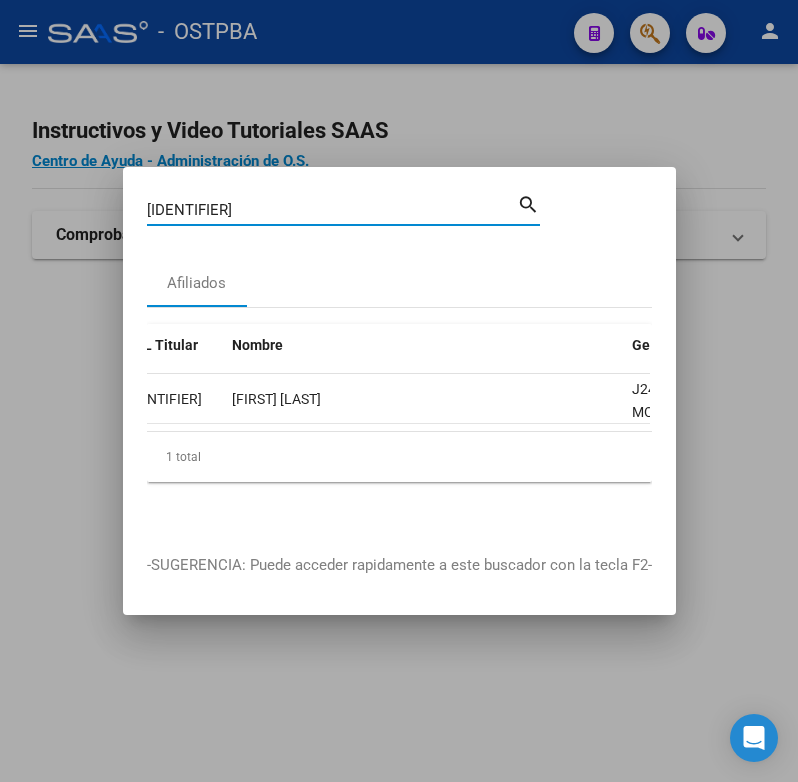 drag, startPoint x: 242, startPoint y: 200, endPoint x: -86, endPoint y: 197, distance: 328.01373 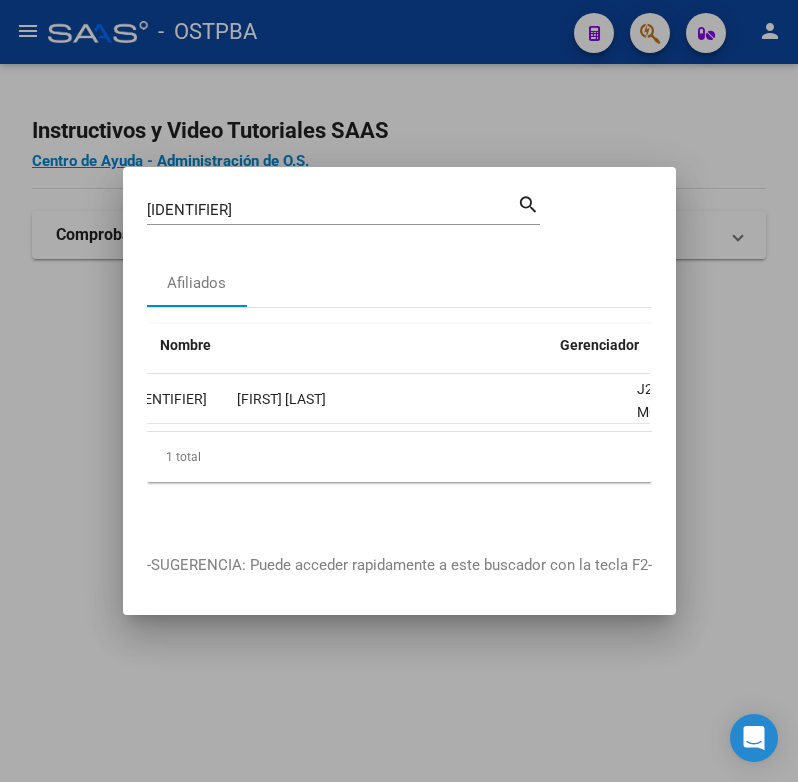 scroll, scrollTop: 0, scrollLeft: 0, axis: both 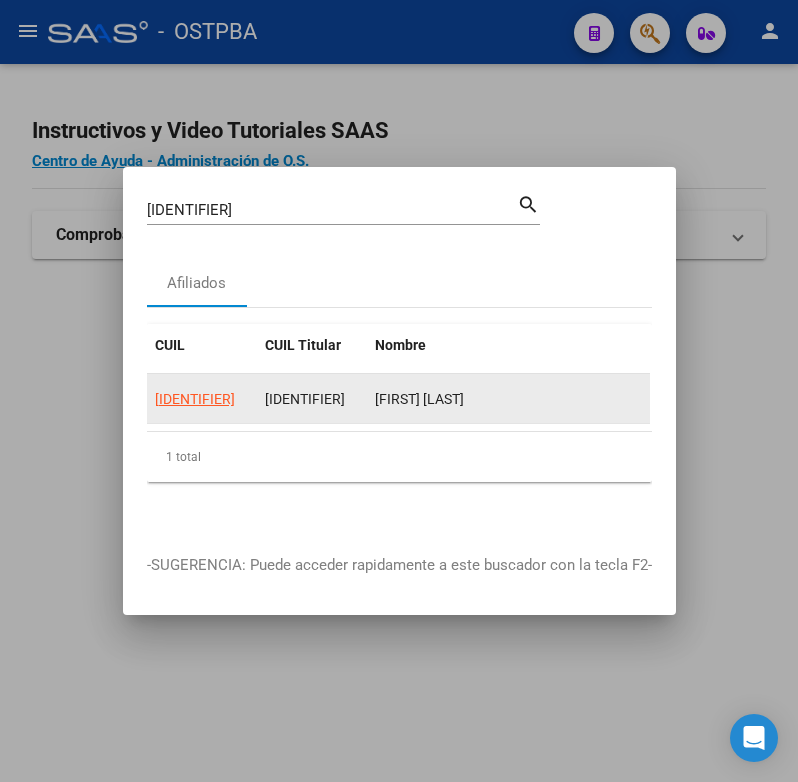 click on "[IDENTIFIER]" 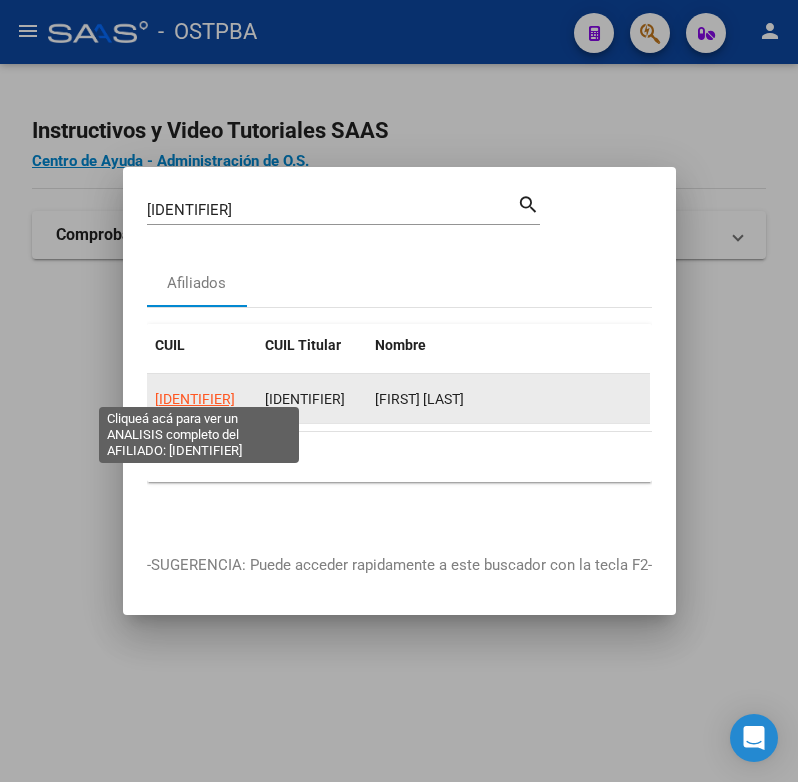 click on "[IDENTIFIER]" 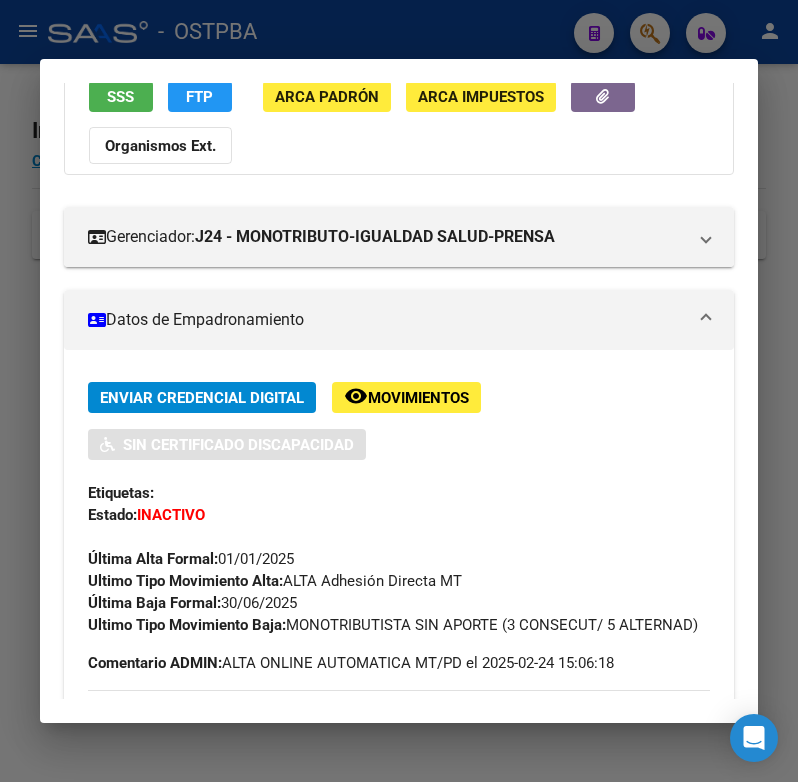 scroll, scrollTop: 300, scrollLeft: 0, axis: vertical 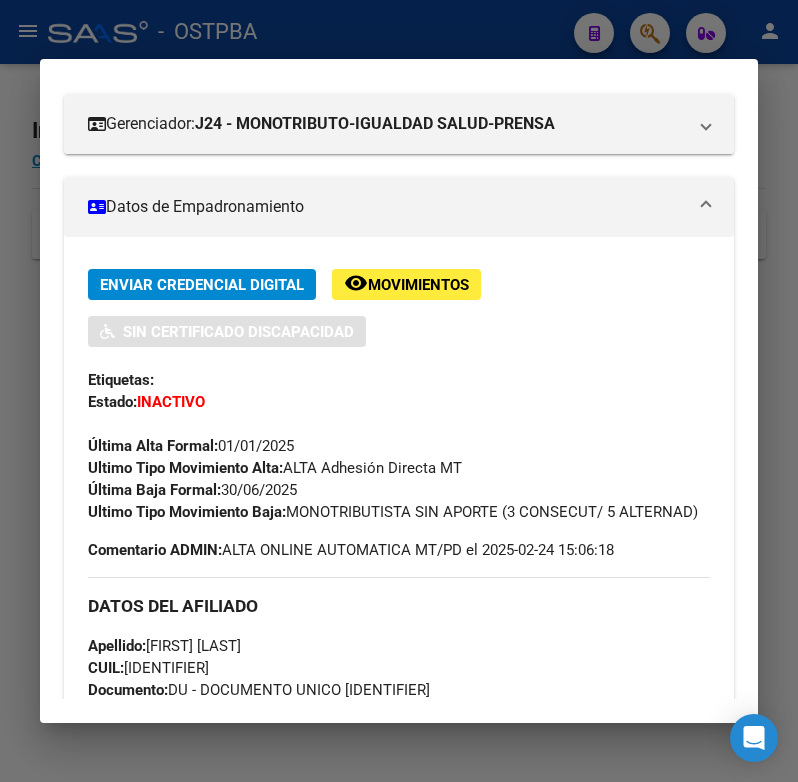 click on "Última Alta Formal: 01/01/2025" at bounding box center [399, 435] 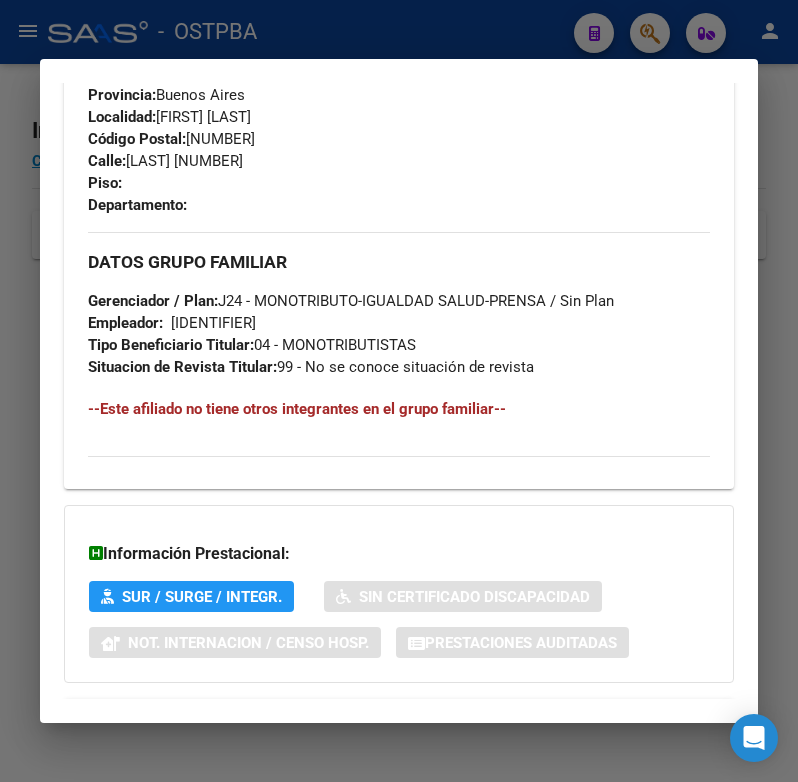 scroll, scrollTop: 1207, scrollLeft: 0, axis: vertical 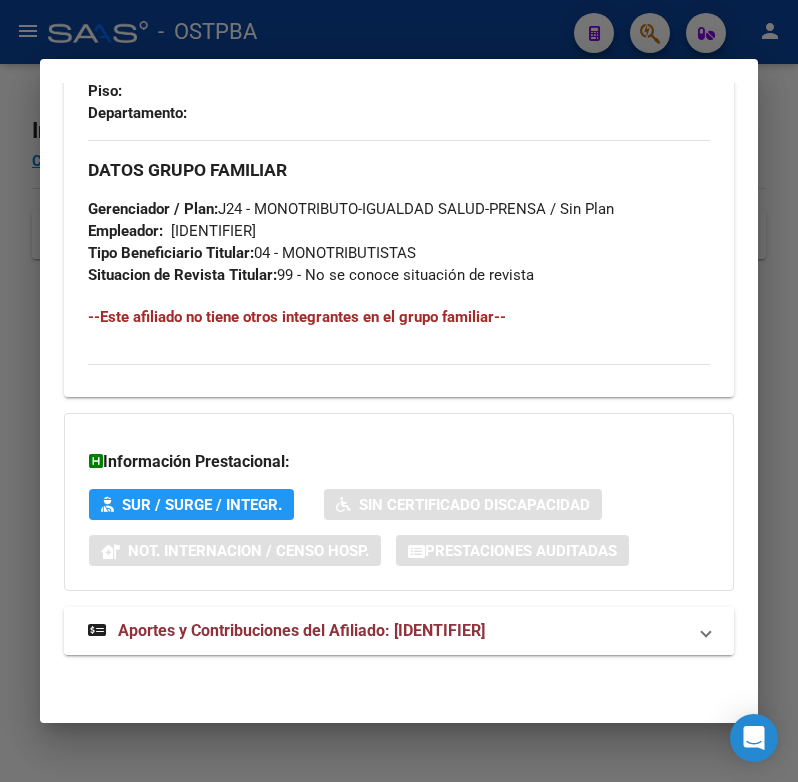 click on "Aportes y Contribuciones del Afiliado: [IDENTIFIER]" at bounding box center (301, 630) 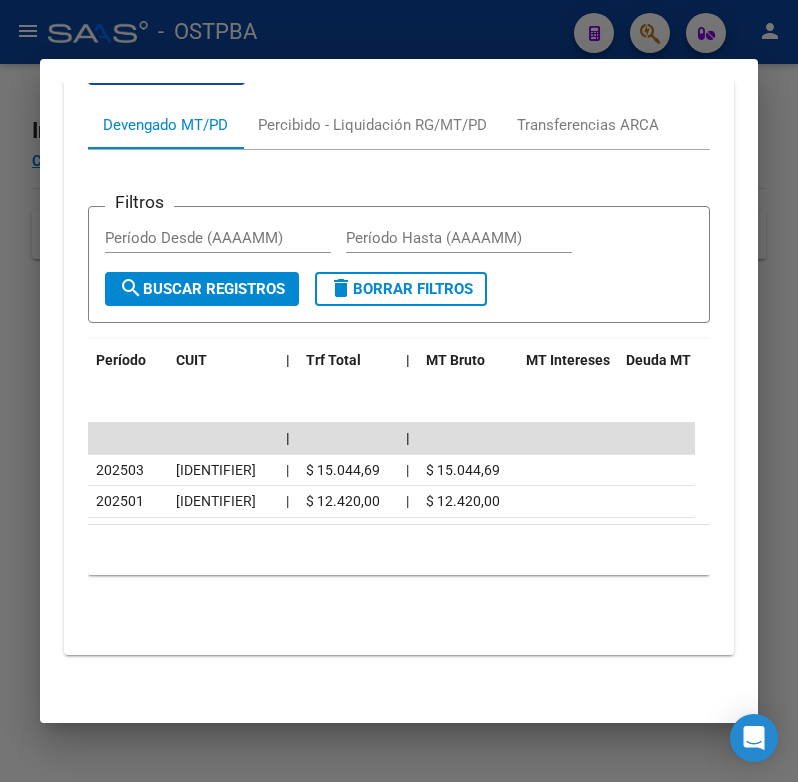 scroll, scrollTop: 1886, scrollLeft: 0, axis: vertical 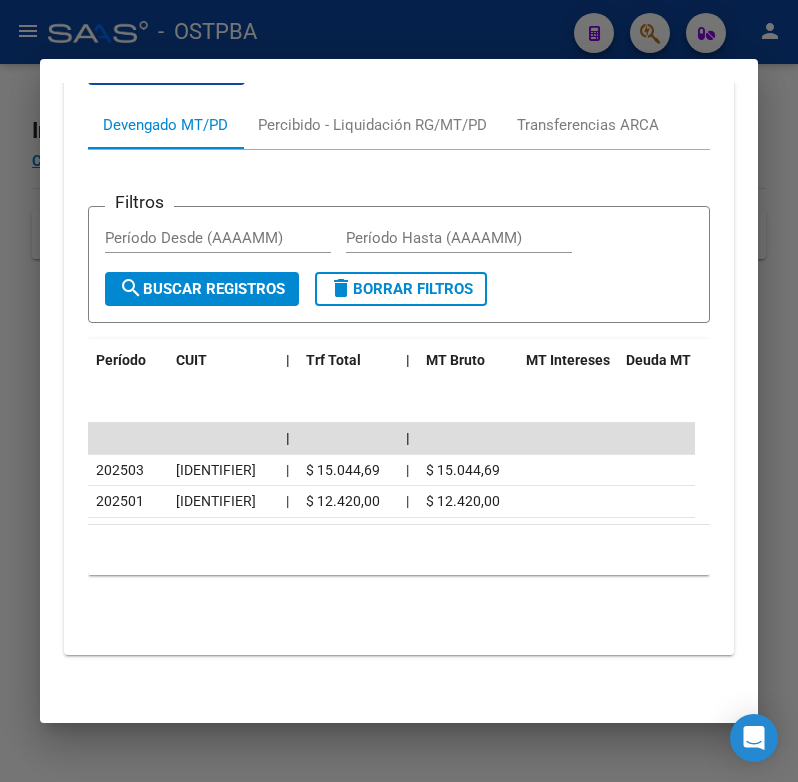 click on "Filtros Período Desde (AAAAMM) Período Hasta (AAAAMM) search  Buscar Registros  delete  Borrar Filtros" at bounding box center [399, 264] 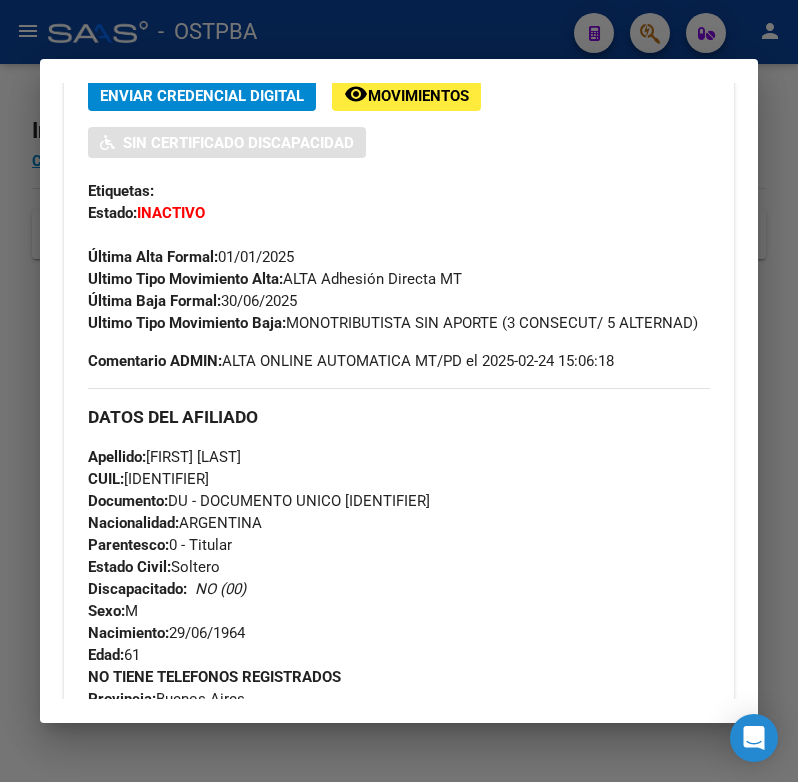 scroll, scrollTop: 486, scrollLeft: 0, axis: vertical 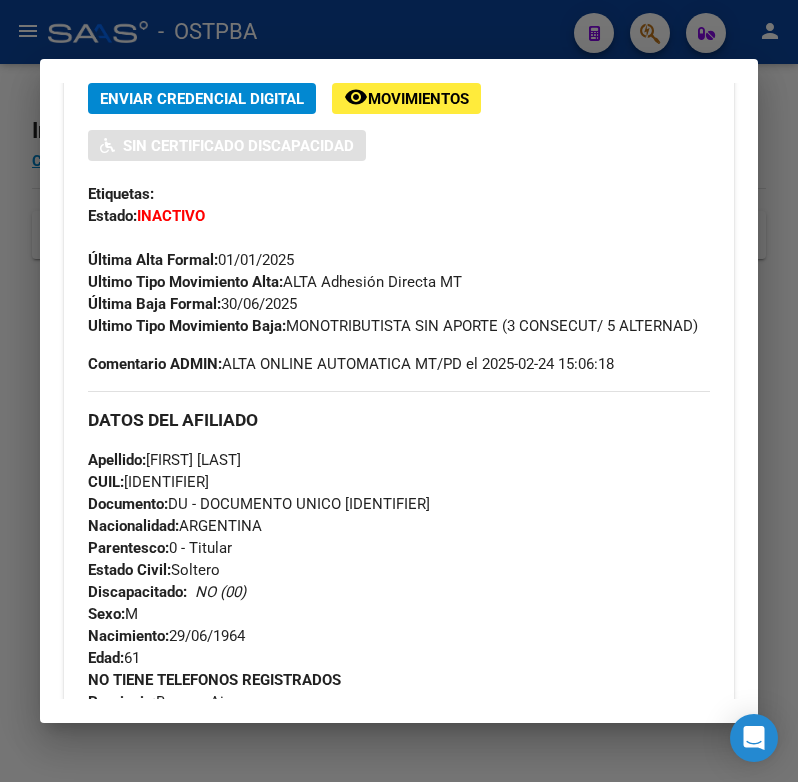 drag, startPoint x: 224, startPoint y: 307, endPoint x: 328, endPoint y: 307, distance: 104 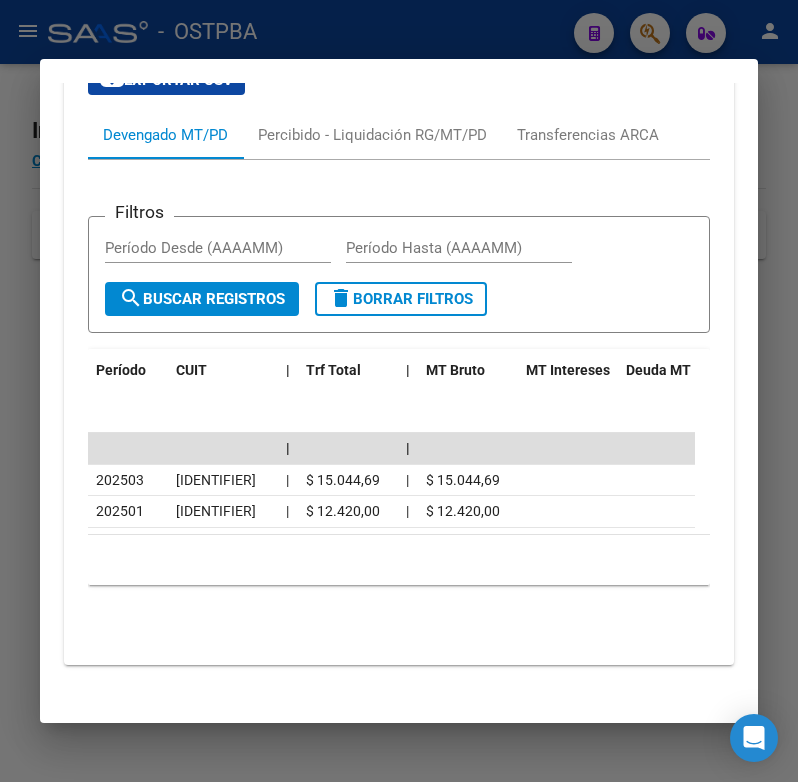 scroll, scrollTop: 1886, scrollLeft: 0, axis: vertical 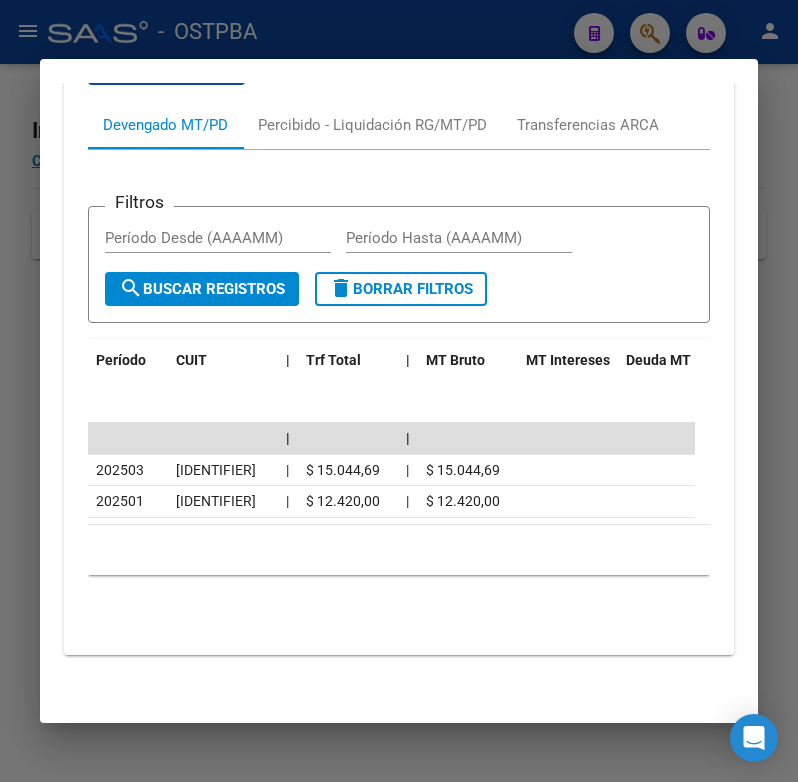 click at bounding box center [399, 391] 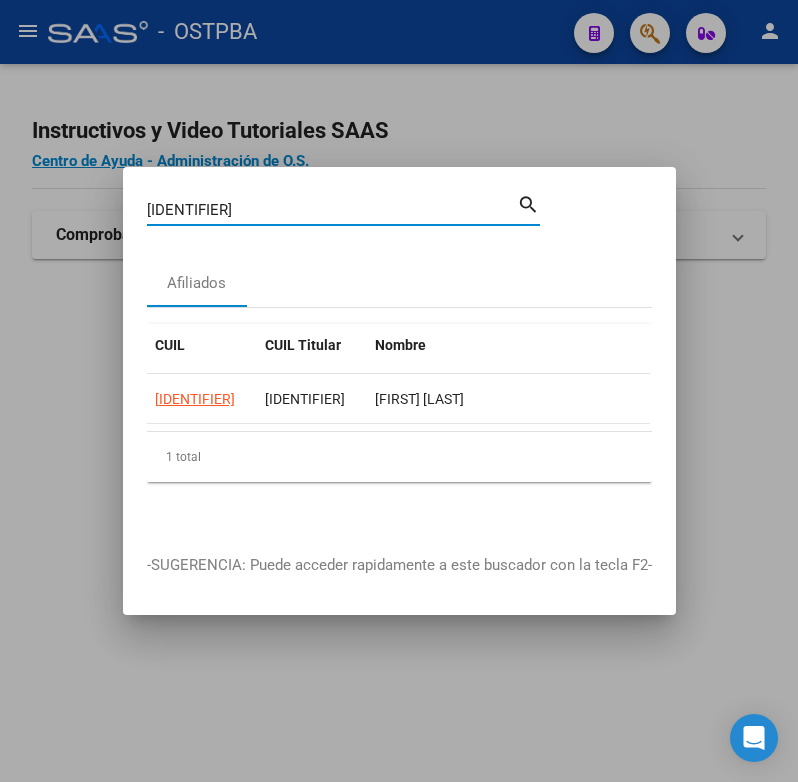drag, startPoint x: 225, startPoint y: 211, endPoint x: 51, endPoint y: 200, distance: 174.34735 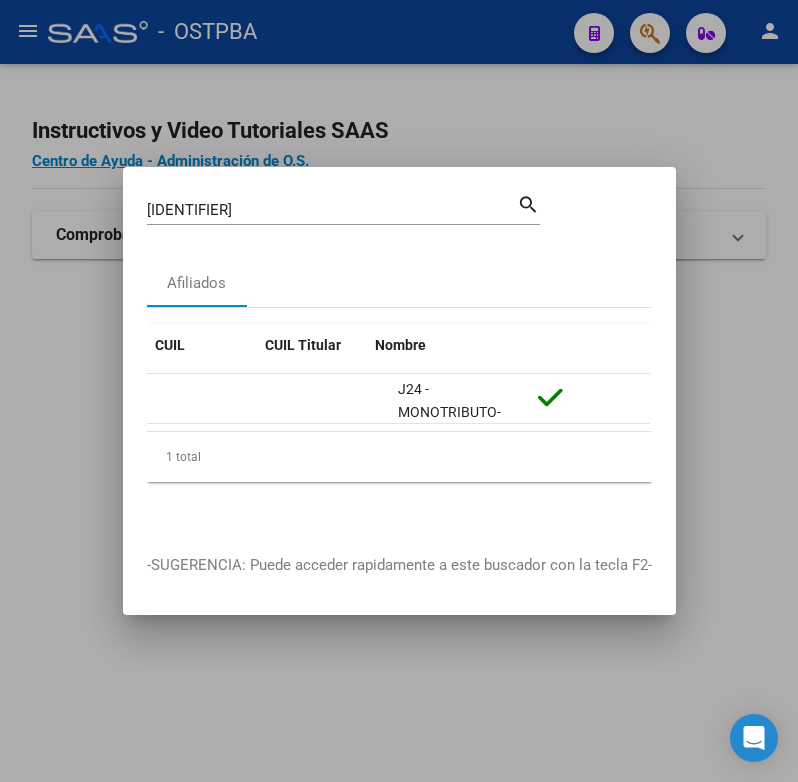 scroll, scrollTop: 0, scrollLeft: 0, axis: both 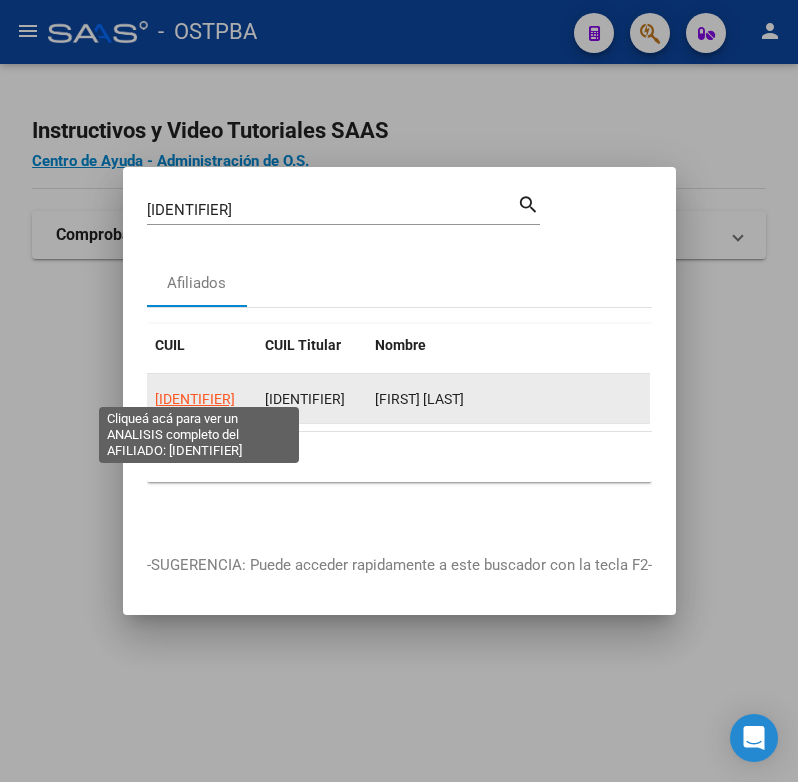 click on "[IDENTIFIER]" 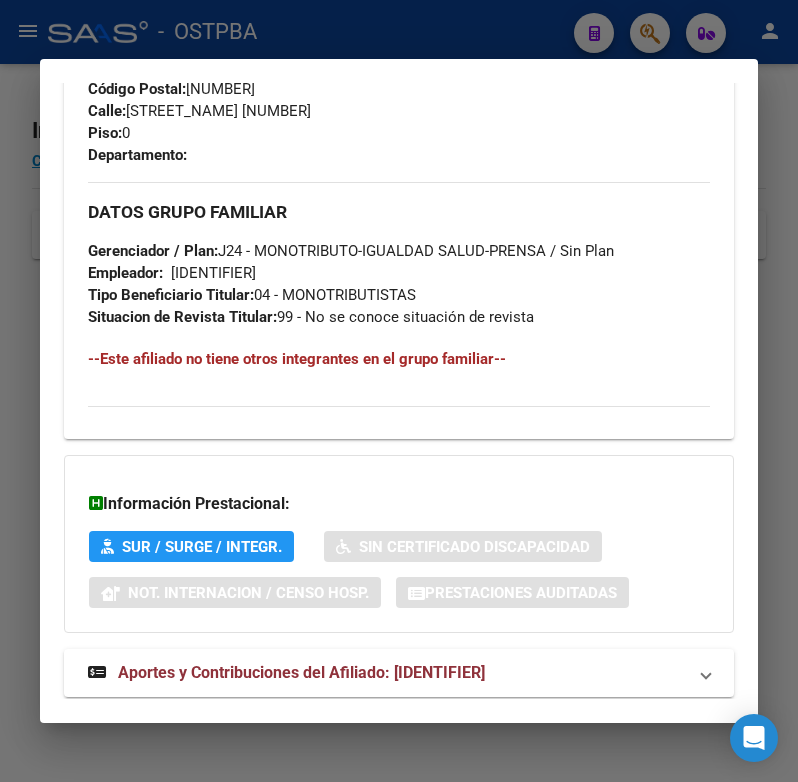 scroll, scrollTop: 1141, scrollLeft: 0, axis: vertical 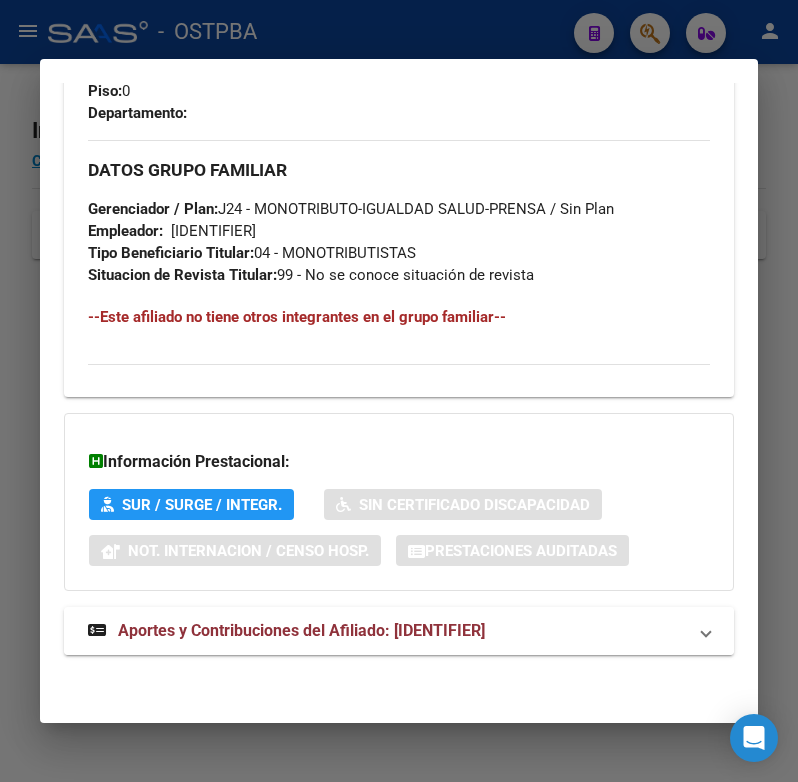 click on "Aportes y Contribuciones del Afiliado: [IDENTIFIER]" at bounding box center (301, 630) 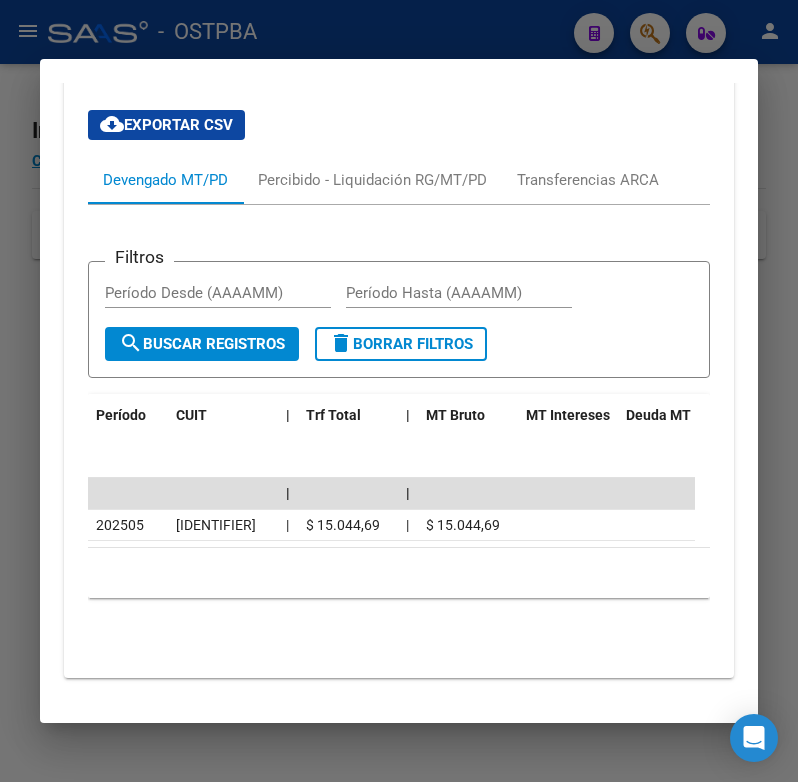 scroll, scrollTop: 1784, scrollLeft: 0, axis: vertical 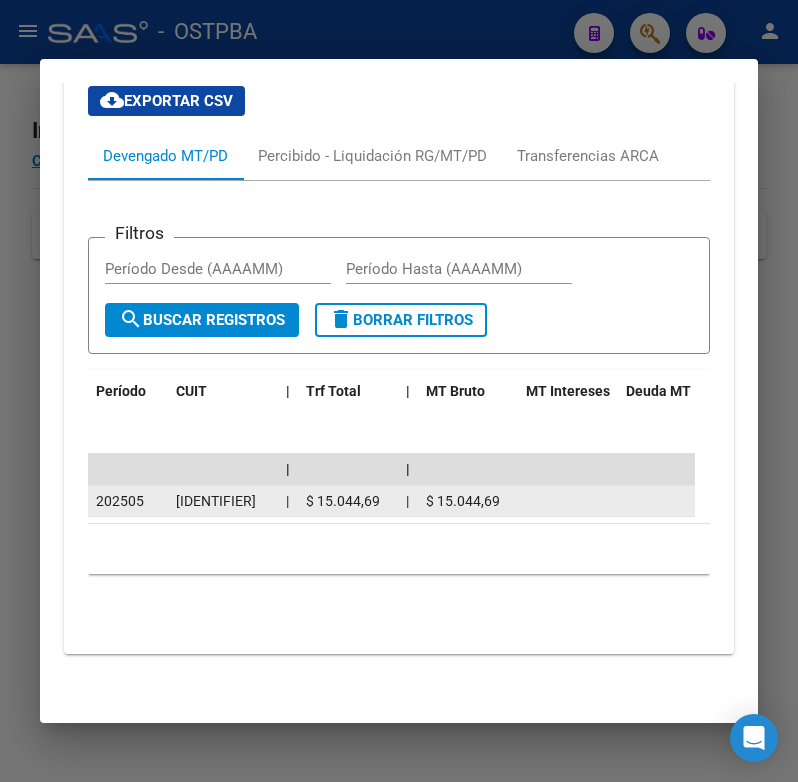 copy on "[IDENTIFIER]" 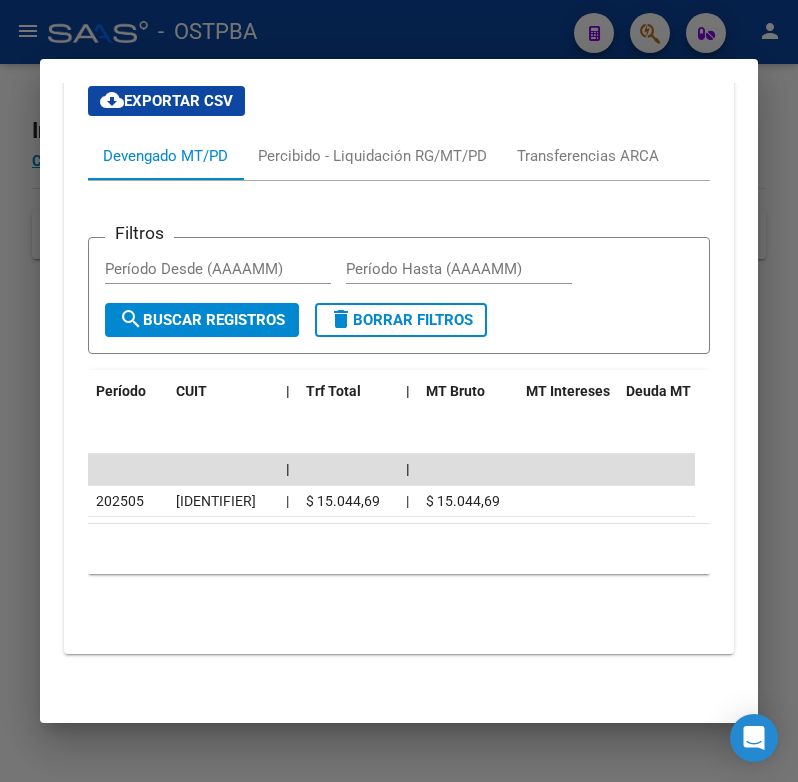 click at bounding box center [399, 391] 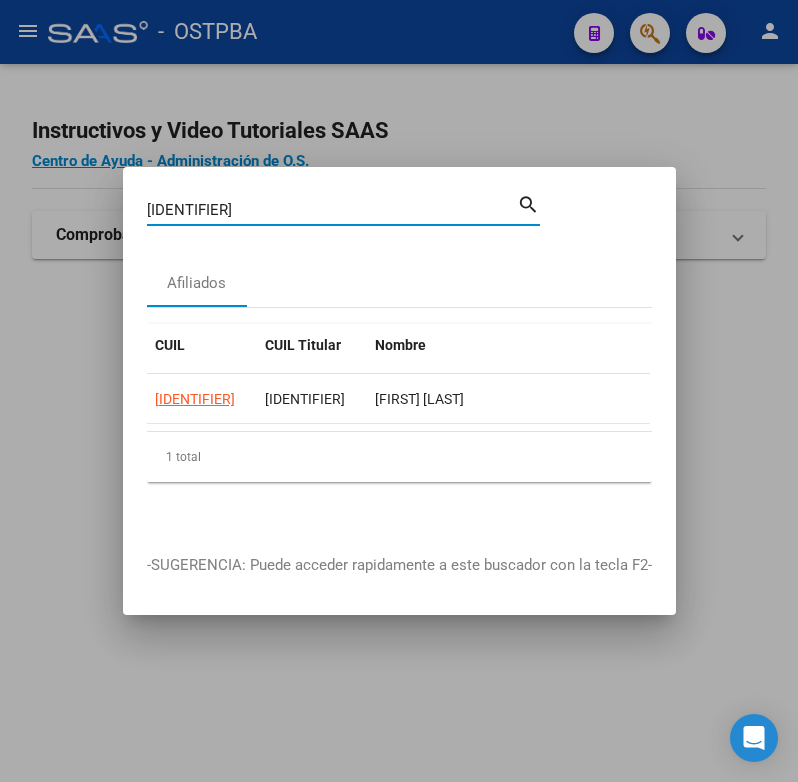 click on "[IDENTIFIER]" at bounding box center [332, 210] 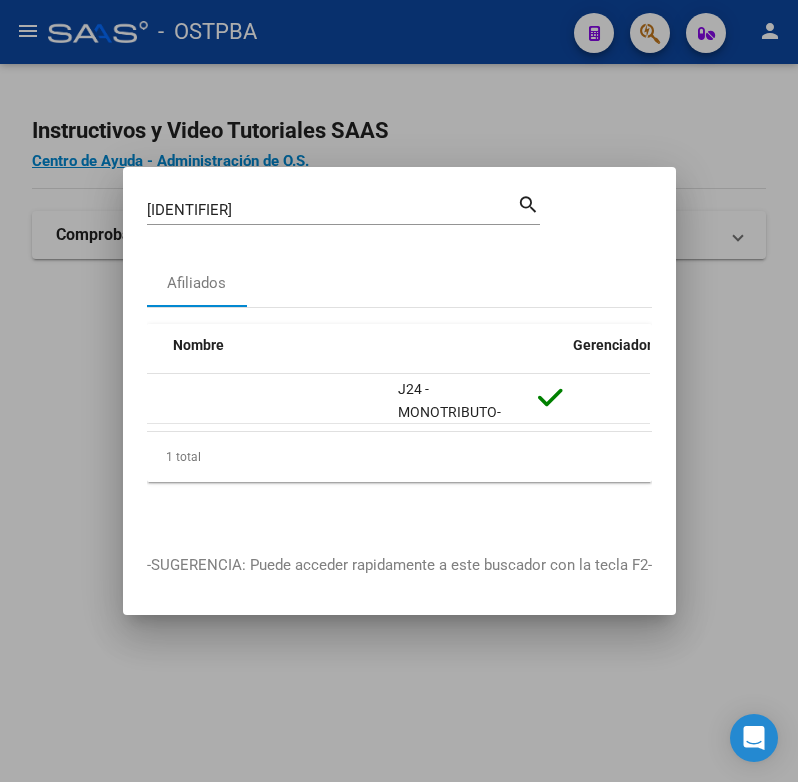 scroll, scrollTop: 0, scrollLeft: 0, axis: both 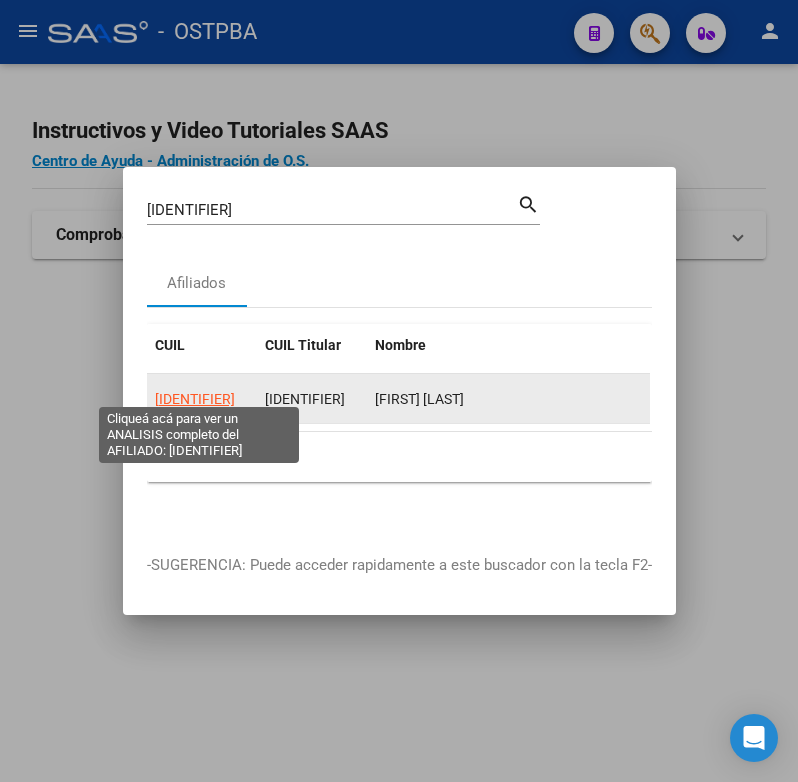 click on "[IDENTIFIER]" 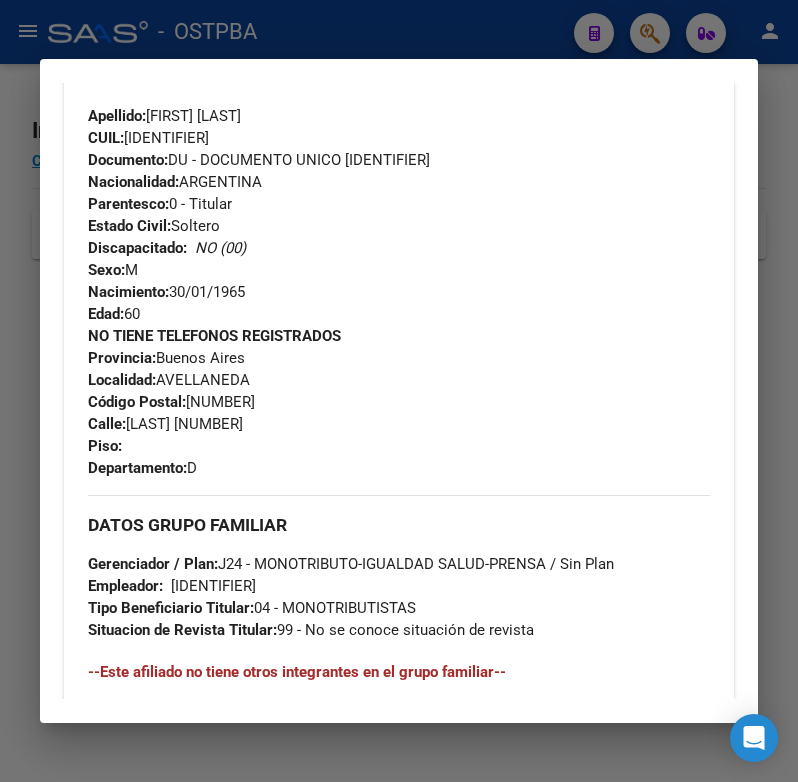 scroll, scrollTop: 1141, scrollLeft: 0, axis: vertical 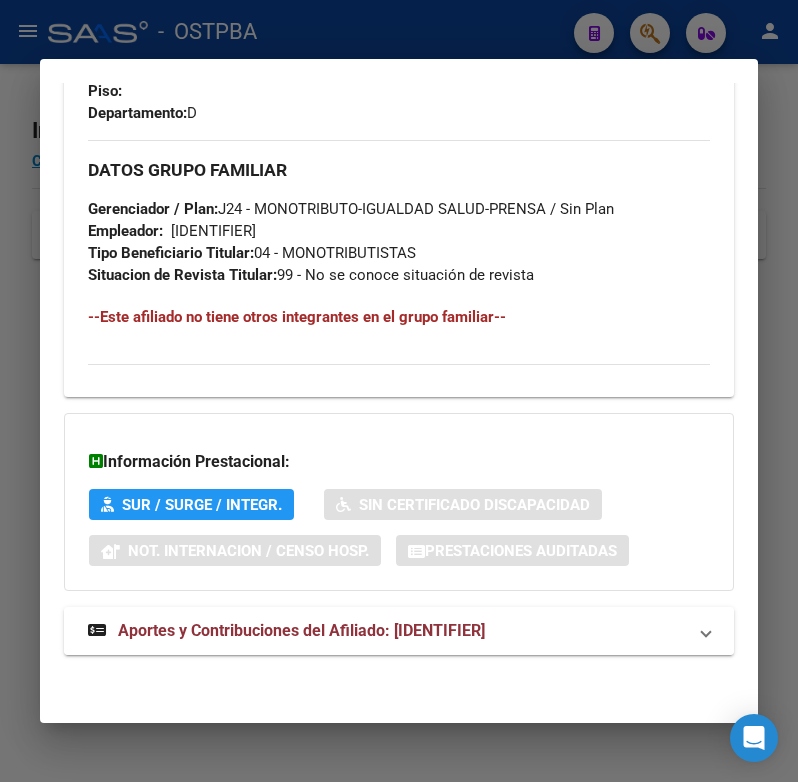 click on "Aportes y Contribuciones del Afiliado: [IDENTIFIER]" at bounding box center [301, 630] 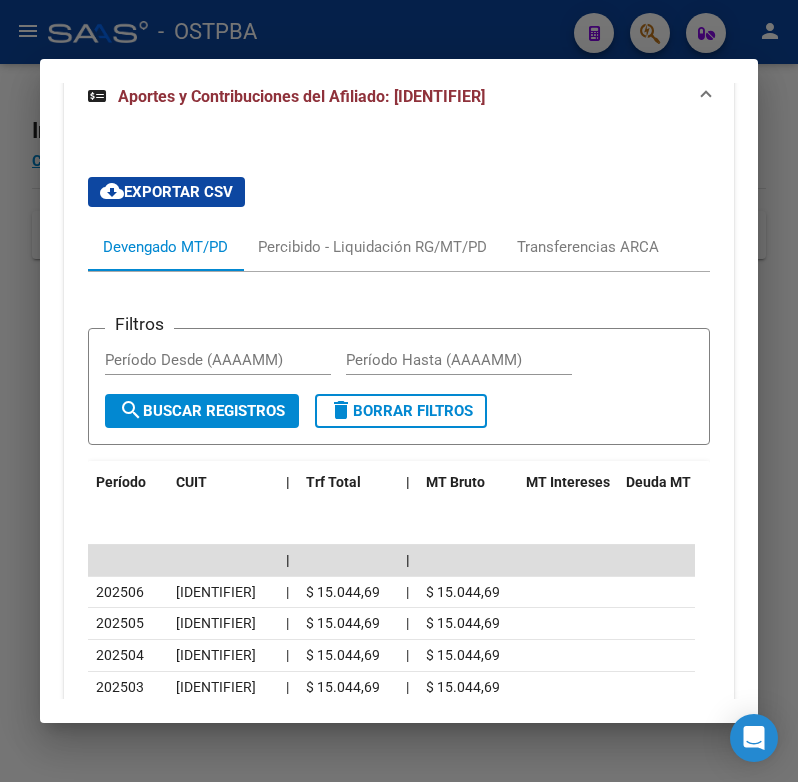 scroll, scrollTop: 1783, scrollLeft: 0, axis: vertical 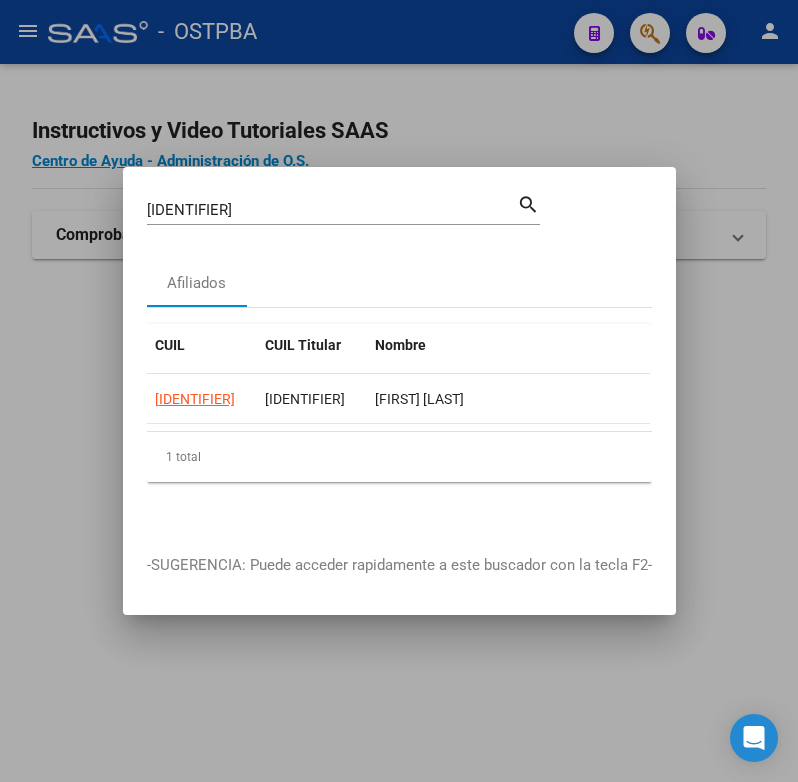 click at bounding box center (399, 391) 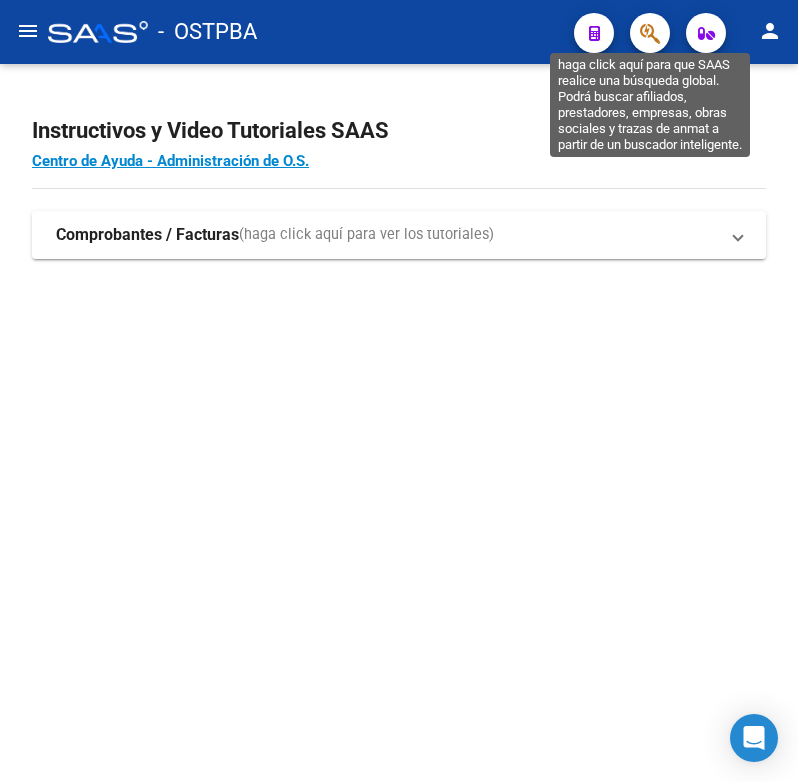 click 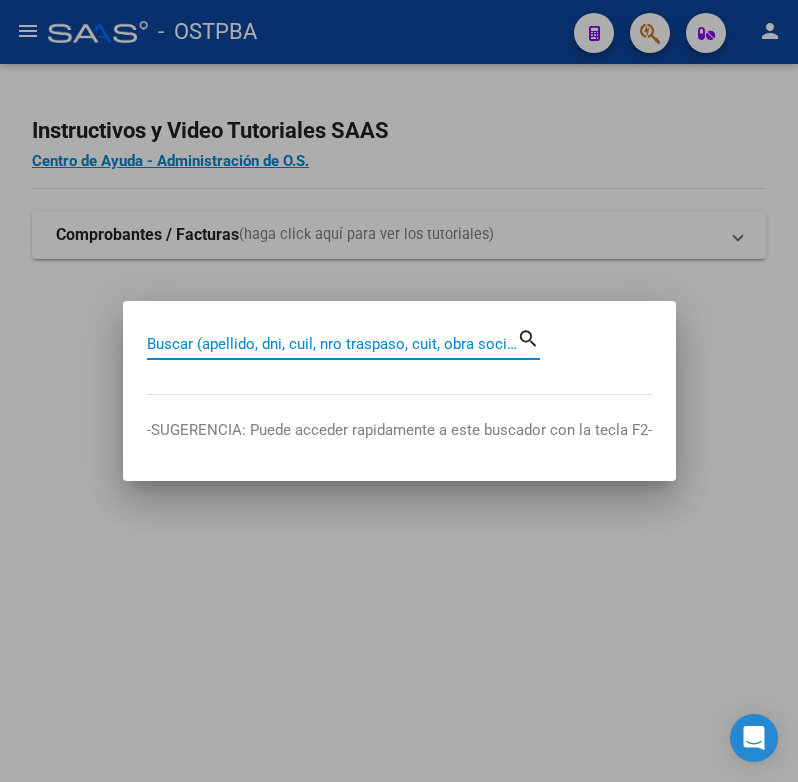 paste on "[IDENTIFIER]" 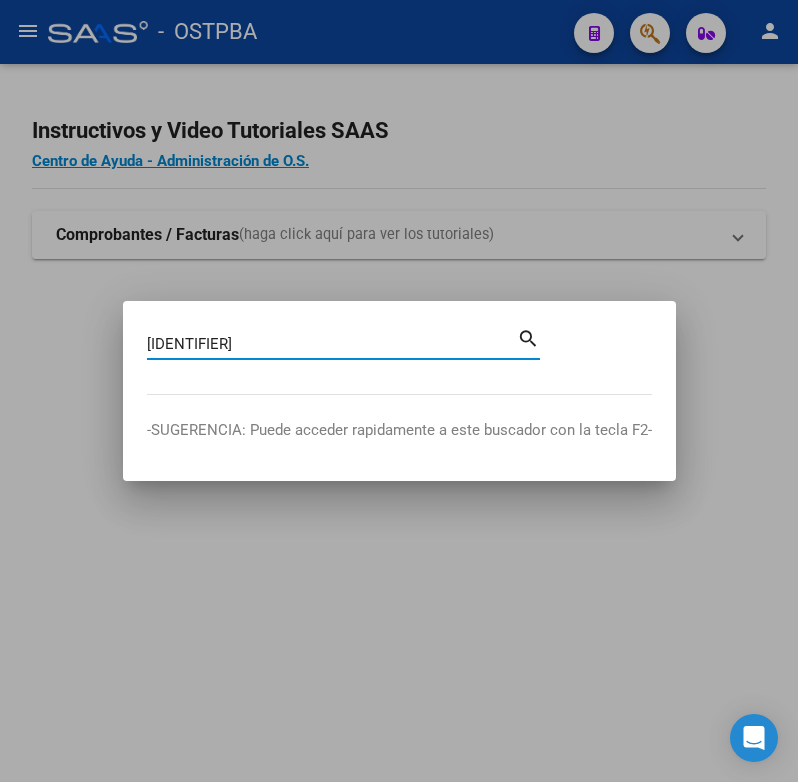 type on "[IDENTIFIER]" 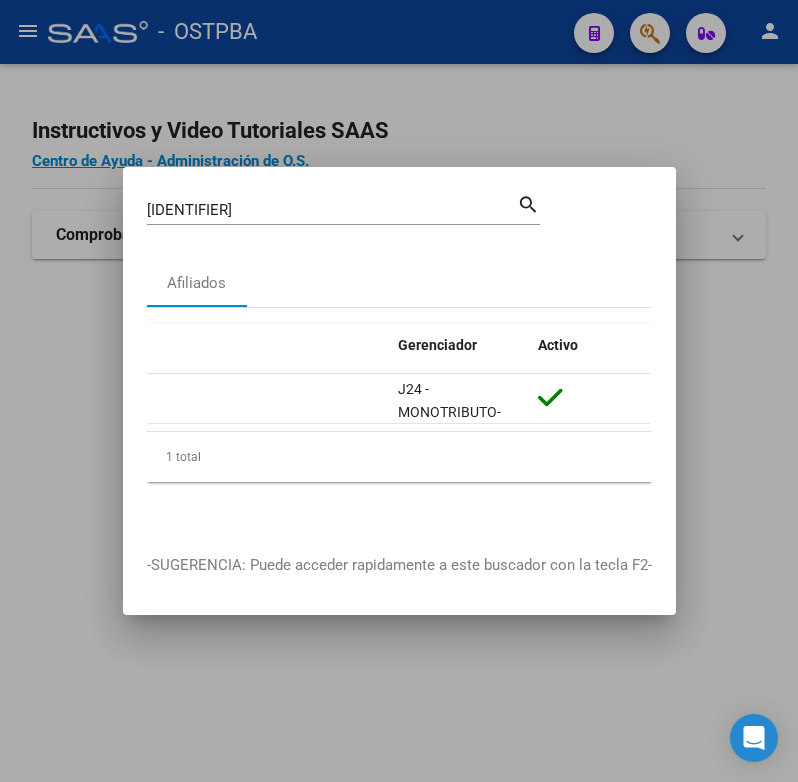 scroll, scrollTop: 0, scrollLeft: 0, axis: both 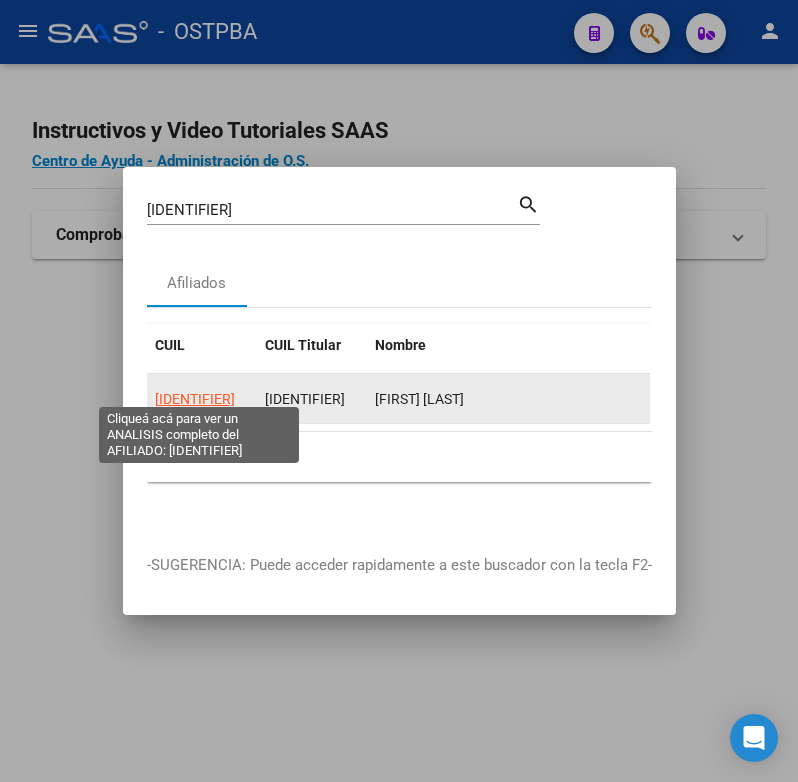click on "[IDENTIFIER]" 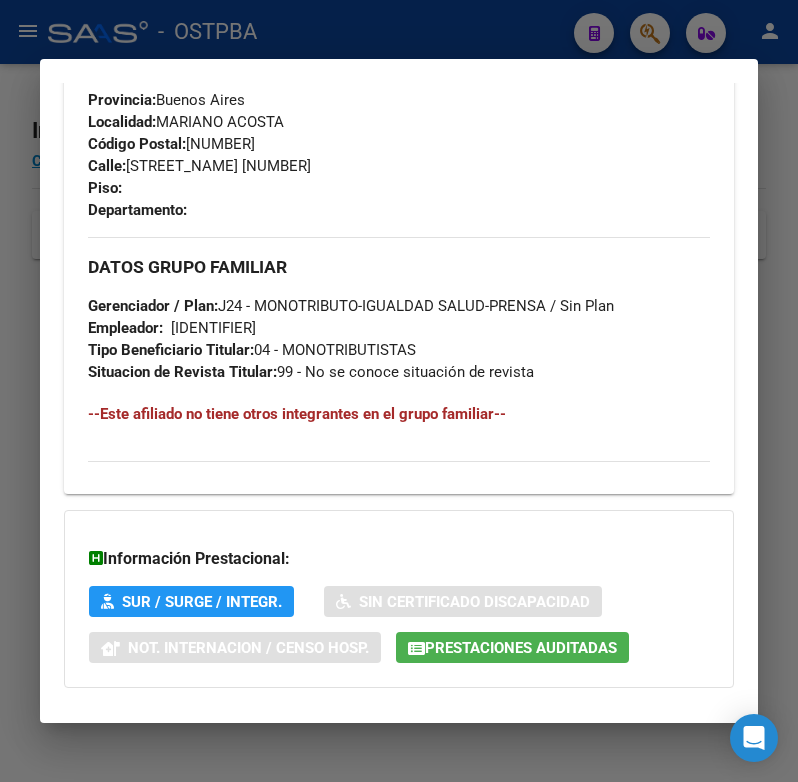 scroll, scrollTop: 1141, scrollLeft: 0, axis: vertical 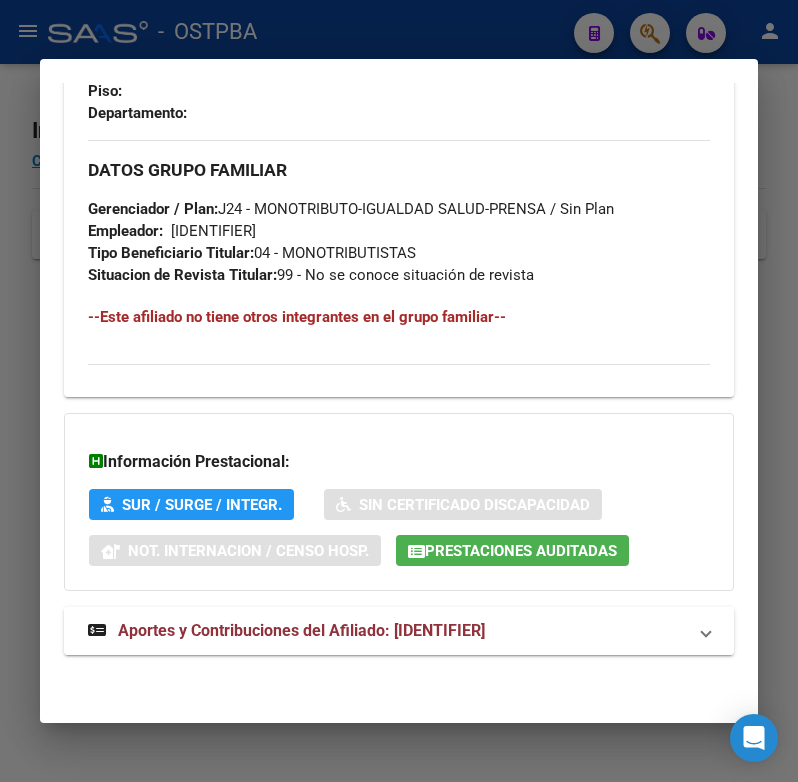 click on "Aportes y Contribuciones del Afiliado: [IDENTIFIER]" at bounding box center (301, 630) 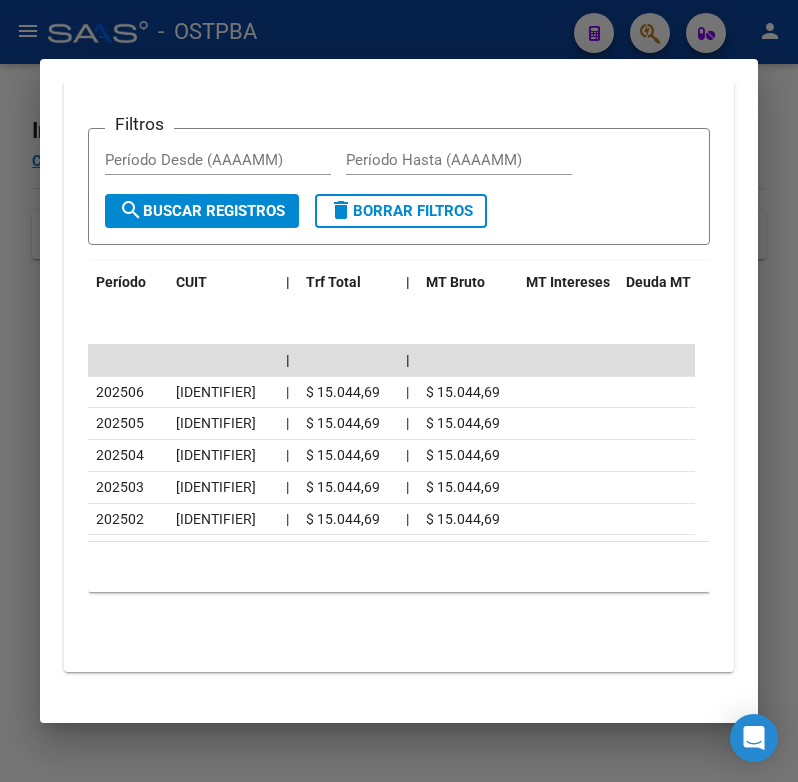 scroll, scrollTop: 1916, scrollLeft: 0, axis: vertical 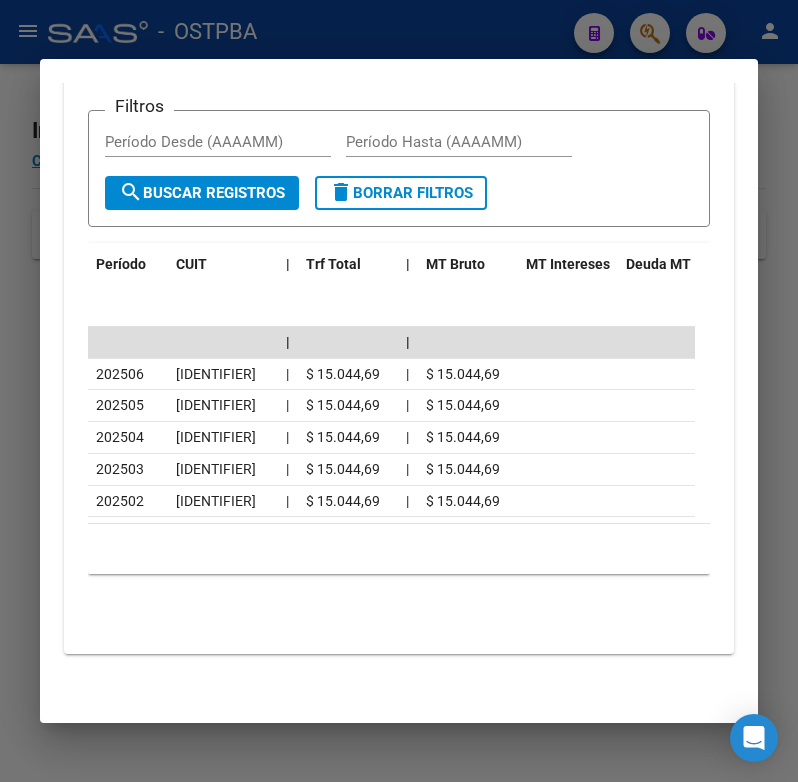click at bounding box center [399, 391] 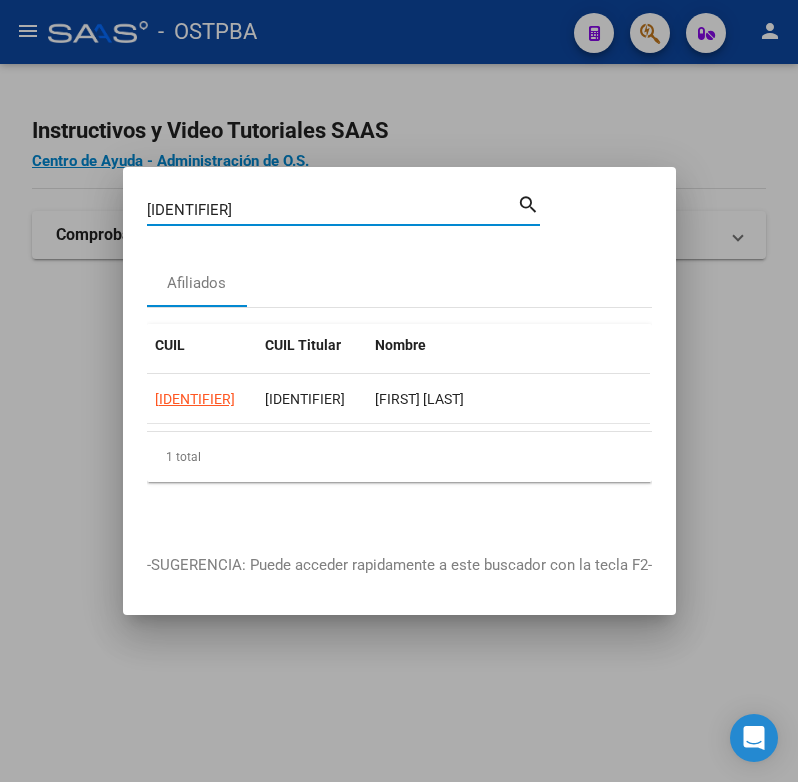 click on "[IDENTIFIER]" at bounding box center [332, 210] 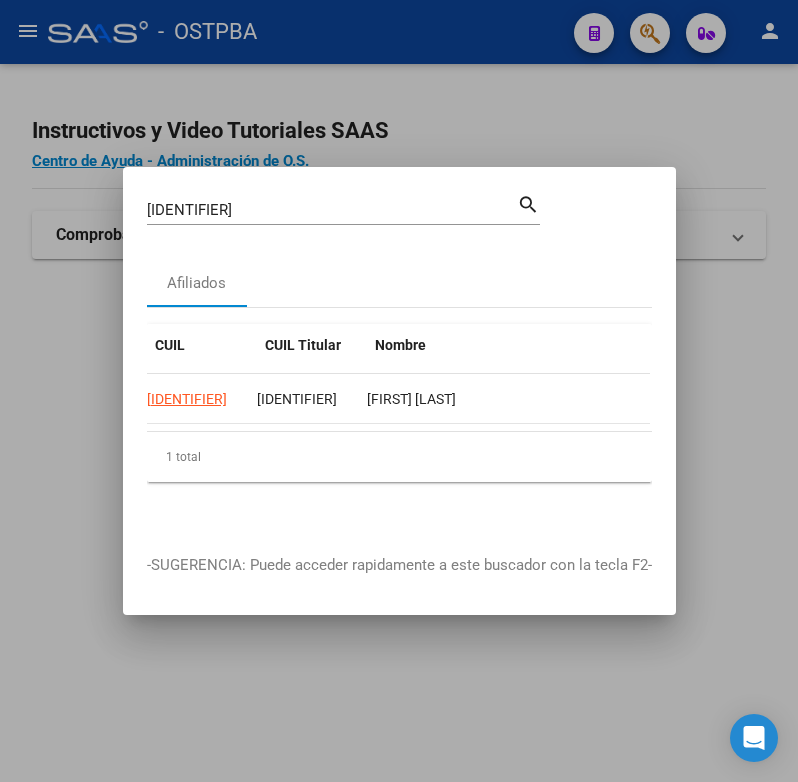 scroll, scrollTop: 0, scrollLeft: 0, axis: both 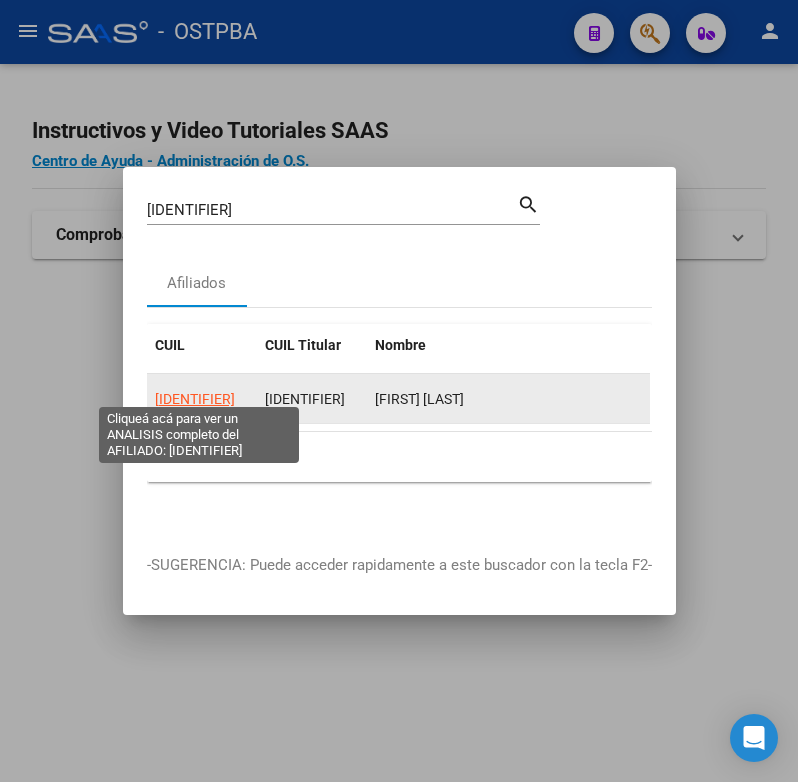 click on "[IDENTIFIER]" 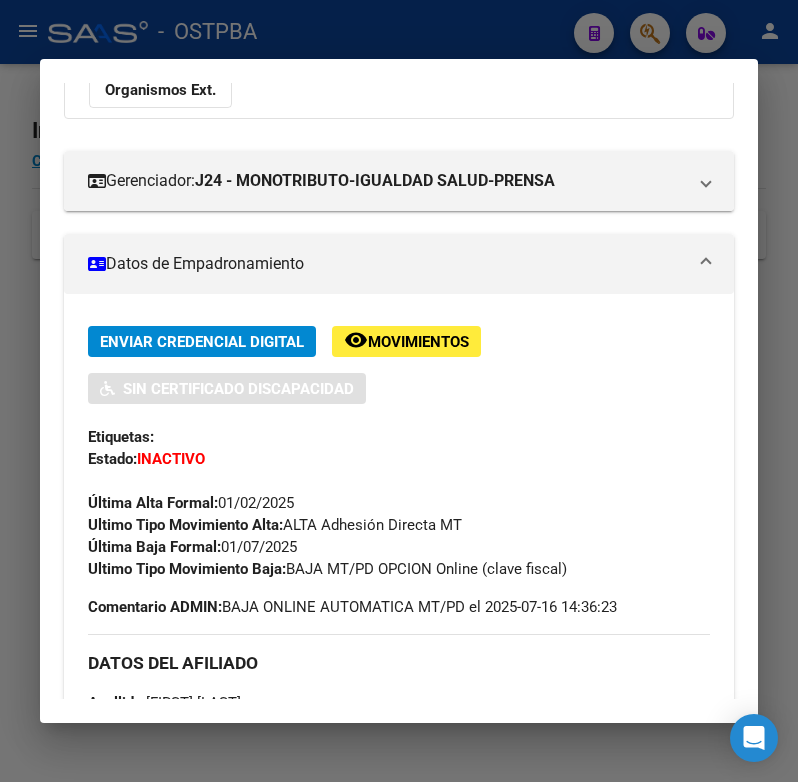 scroll, scrollTop: 500, scrollLeft: 0, axis: vertical 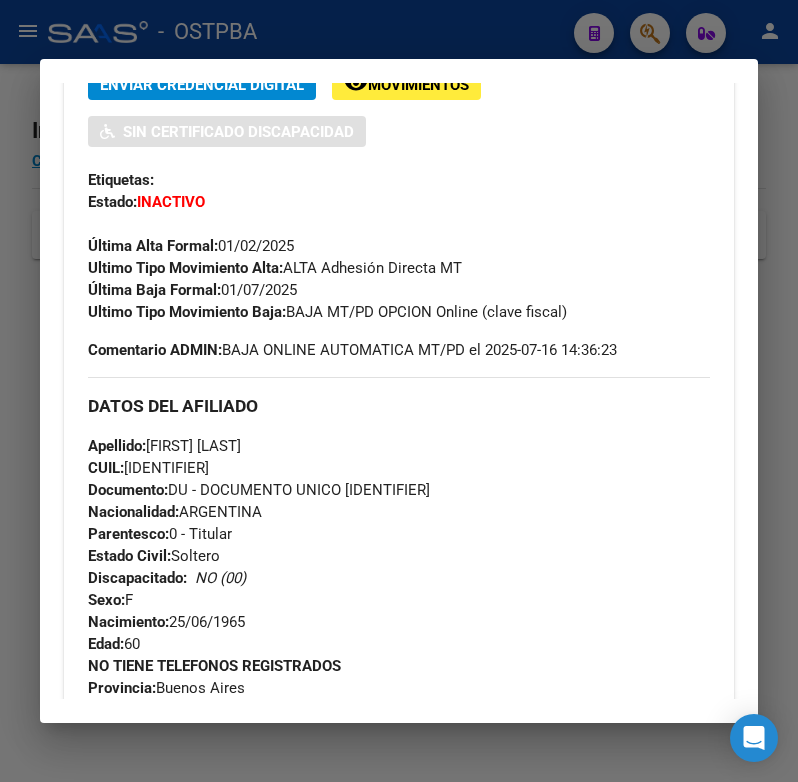 drag, startPoint x: 146, startPoint y: 468, endPoint x: 211, endPoint y: 464, distance: 65.12296 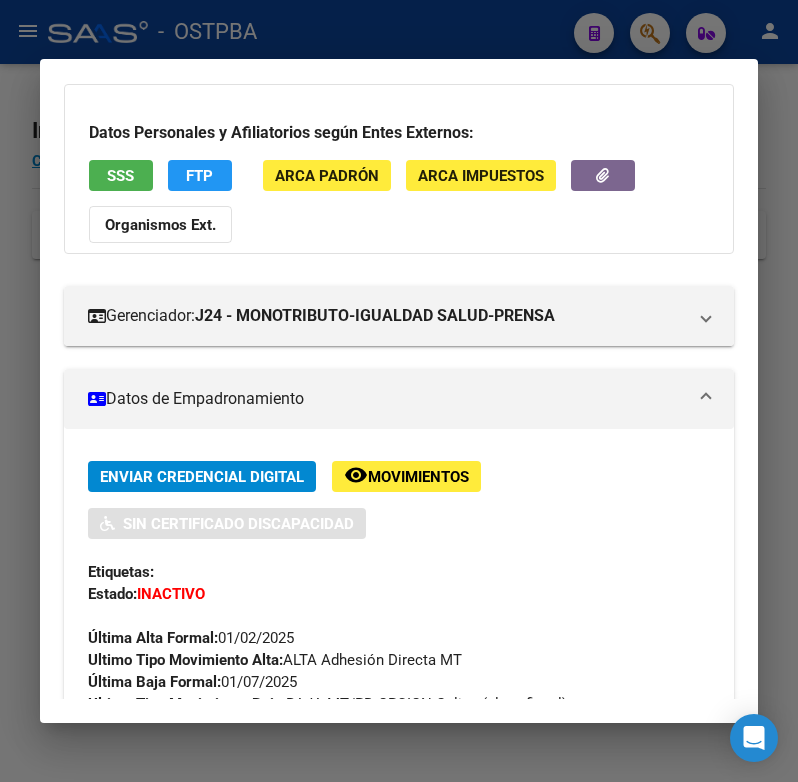 scroll, scrollTop: 100, scrollLeft: 0, axis: vertical 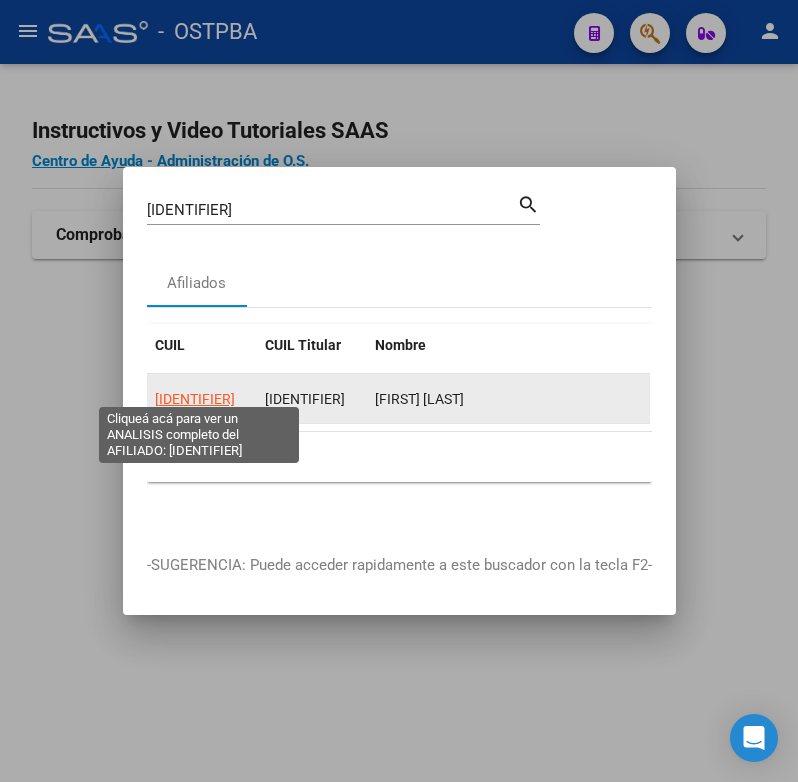 click on "[IDENTIFIER]" 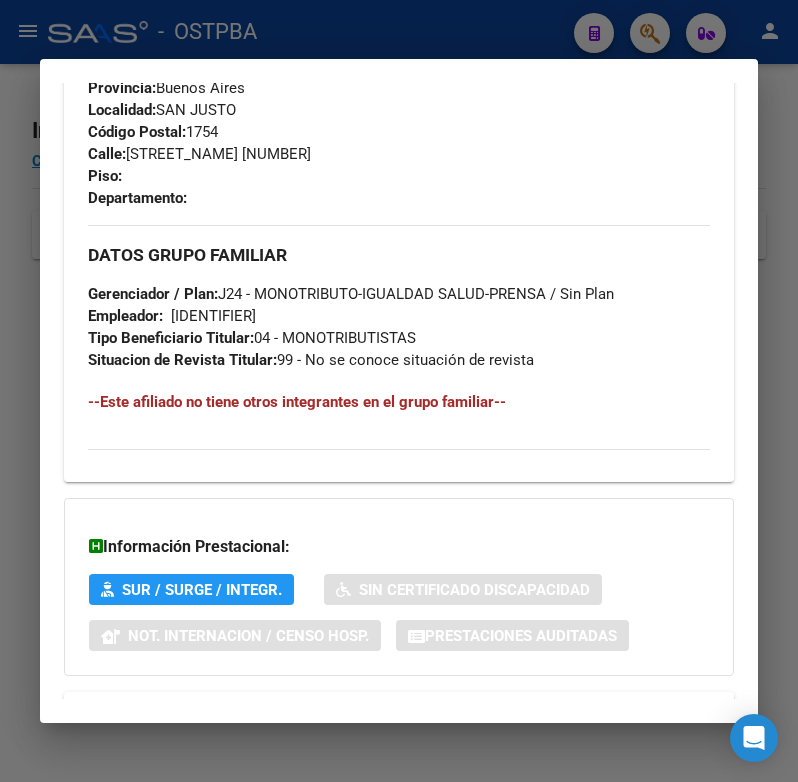 scroll, scrollTop: 1185, scrollLeft: 0, axis: vertical 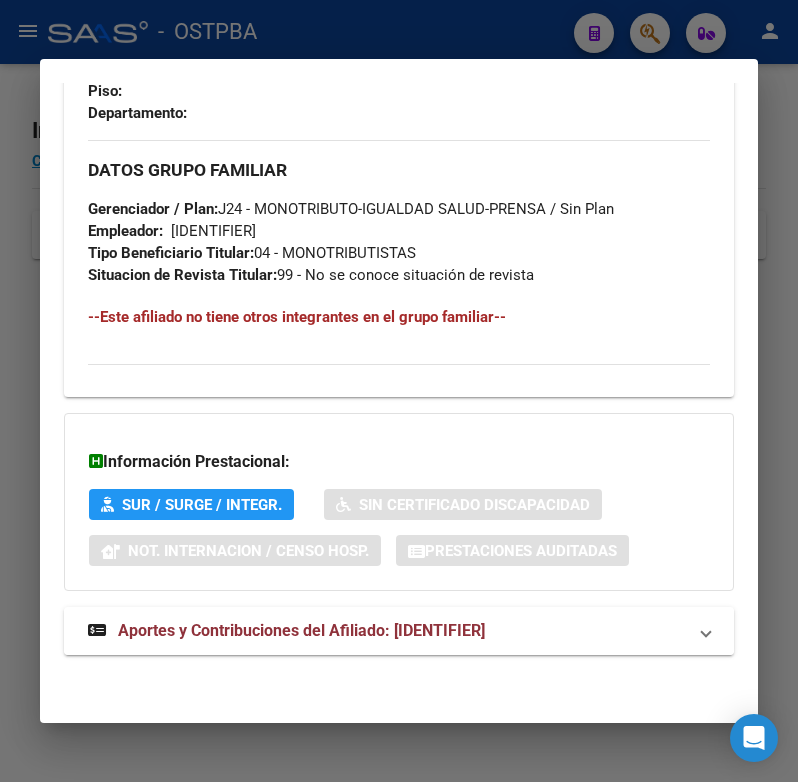 click on "Aportes y Contribuciones del Afiliado: [IDENTIFIER]" at bounding box center [301, 630] 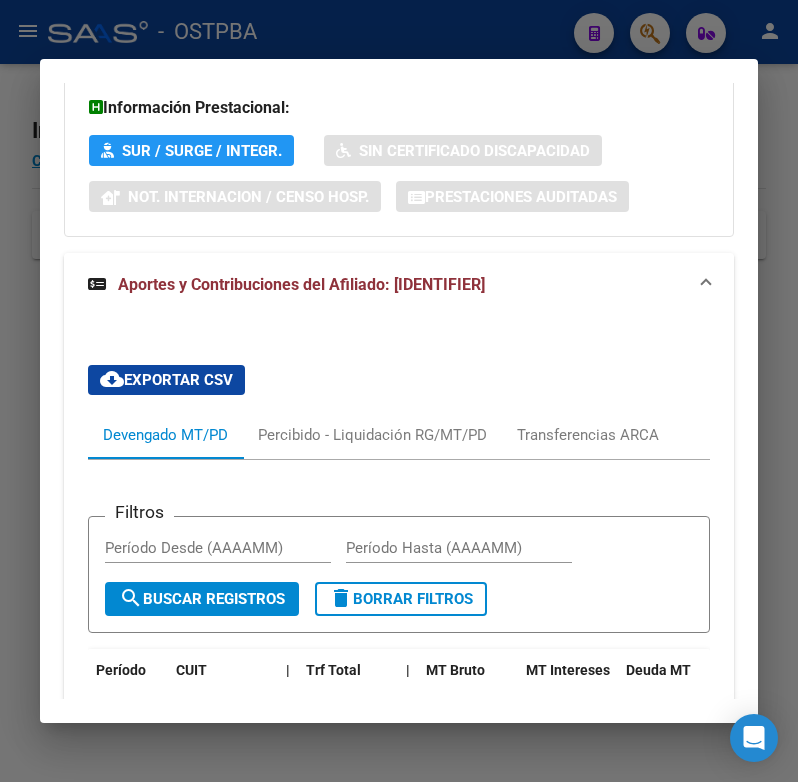 scroll, scrollTop: 1702, scrollLeft: 0, axis: vertical 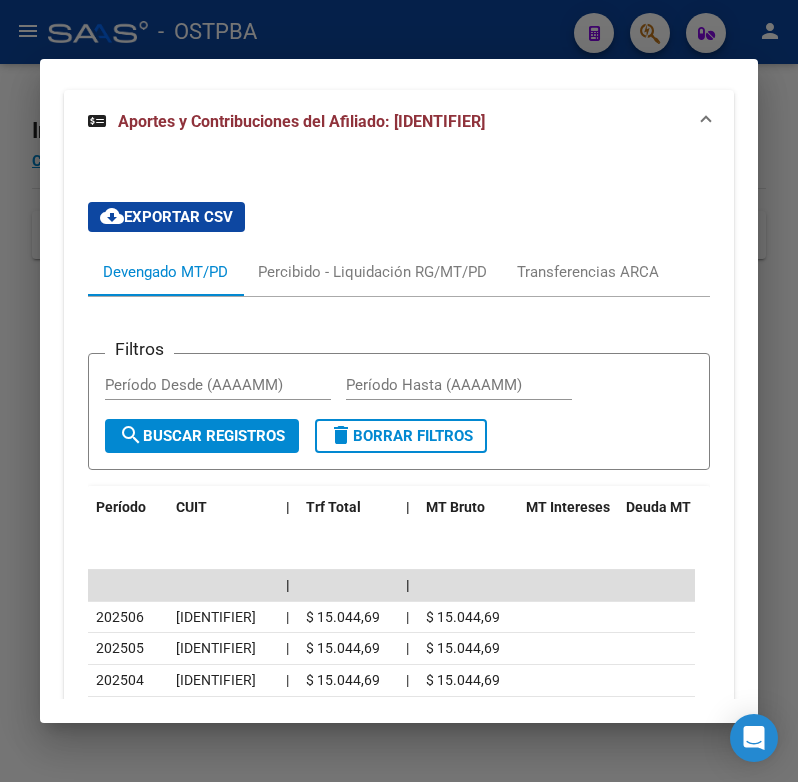 click at bounding box center (399, 391) 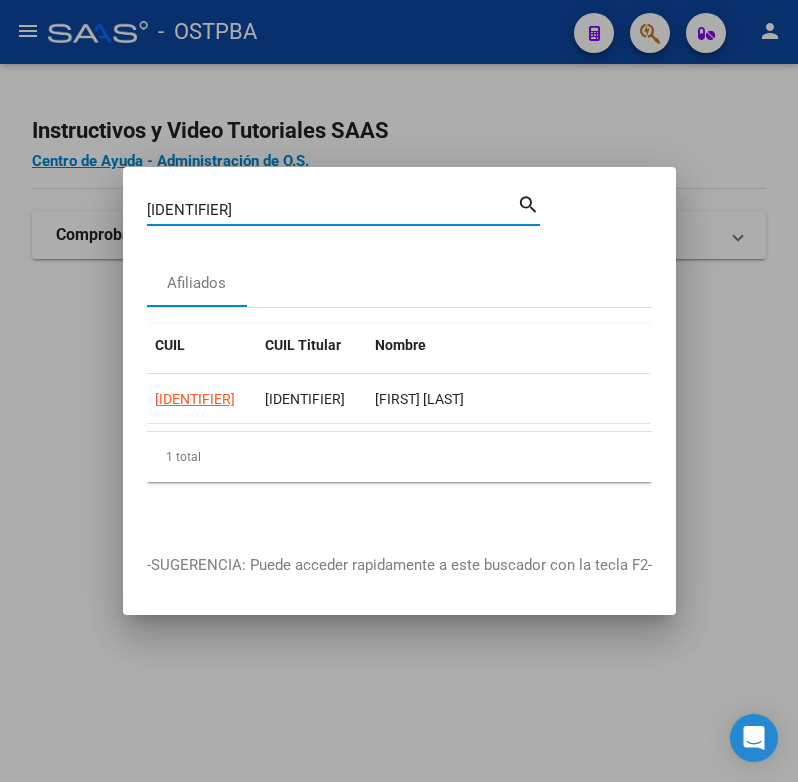 drag, startPoint x: 226, startPoint y: 203, endPoint x: 25, endPoint y: 191, distance: 201.3579 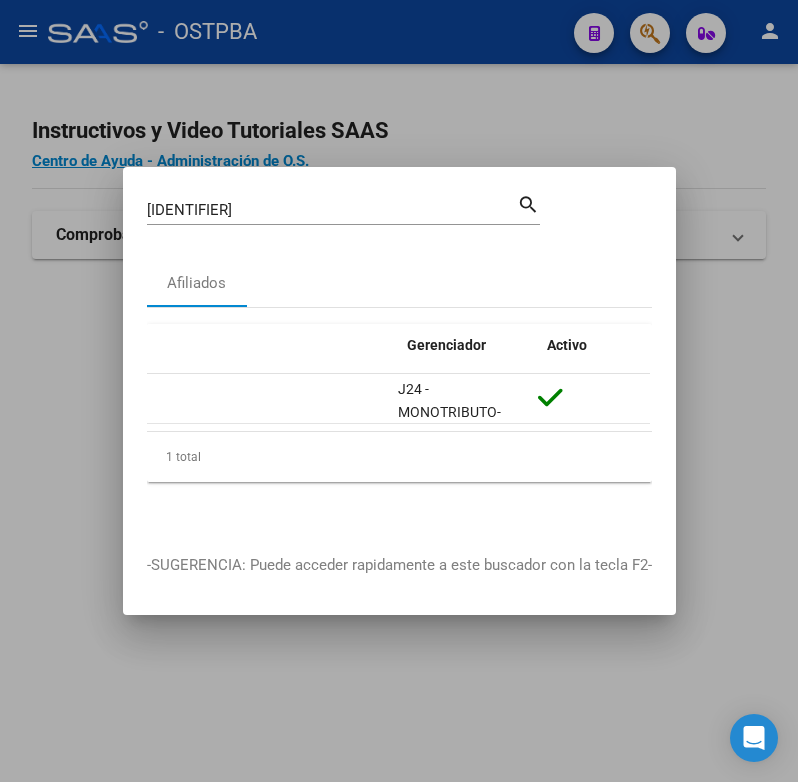 scroll, scrollTop: 0, scrollLeft: 0, axis: both 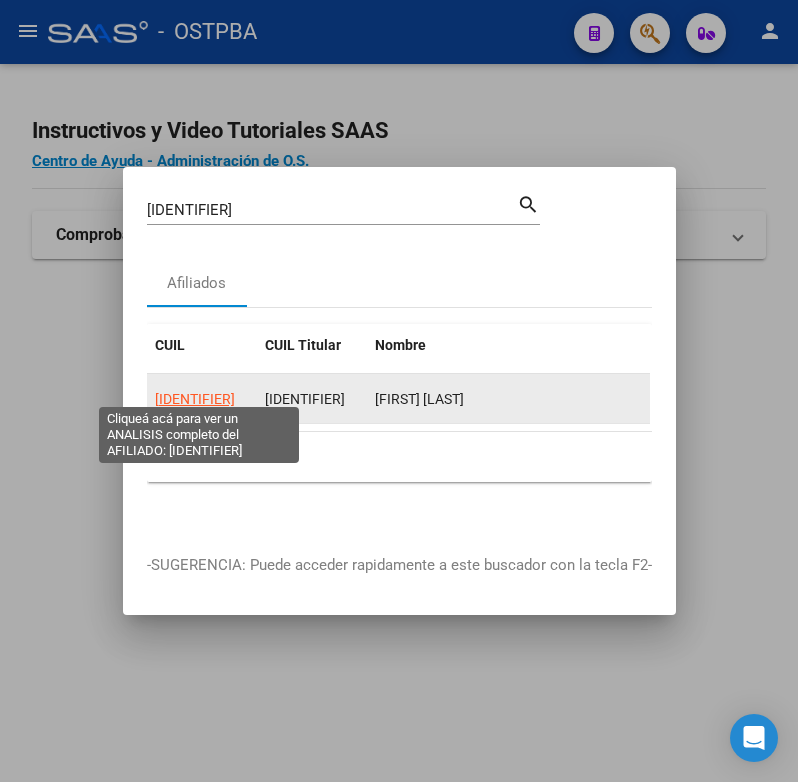 click on "[IDENTIFIER]" 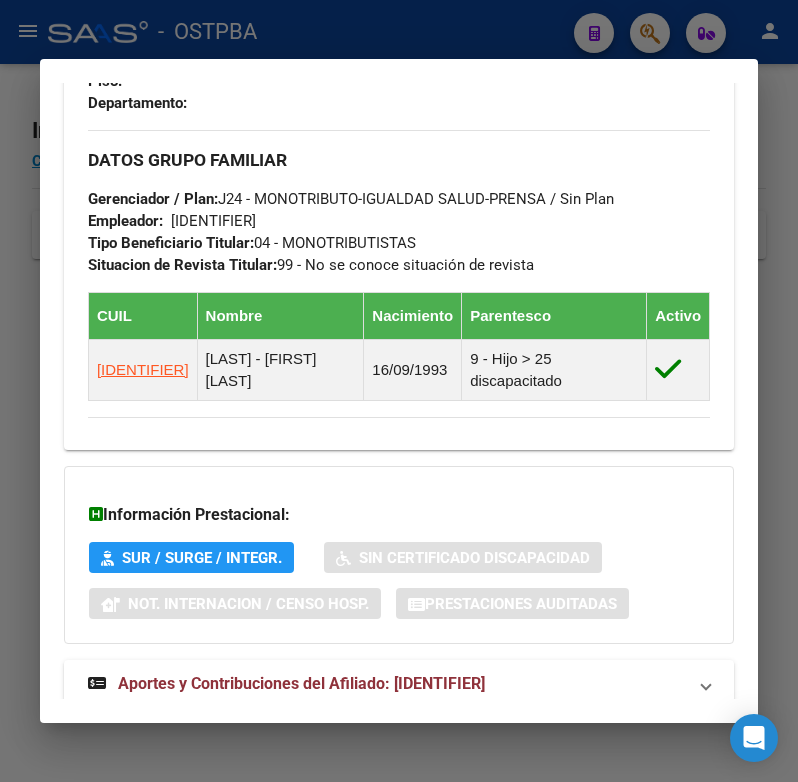 scroll, scrollTop: 1204, scrollLeft: 0, axis: vertical 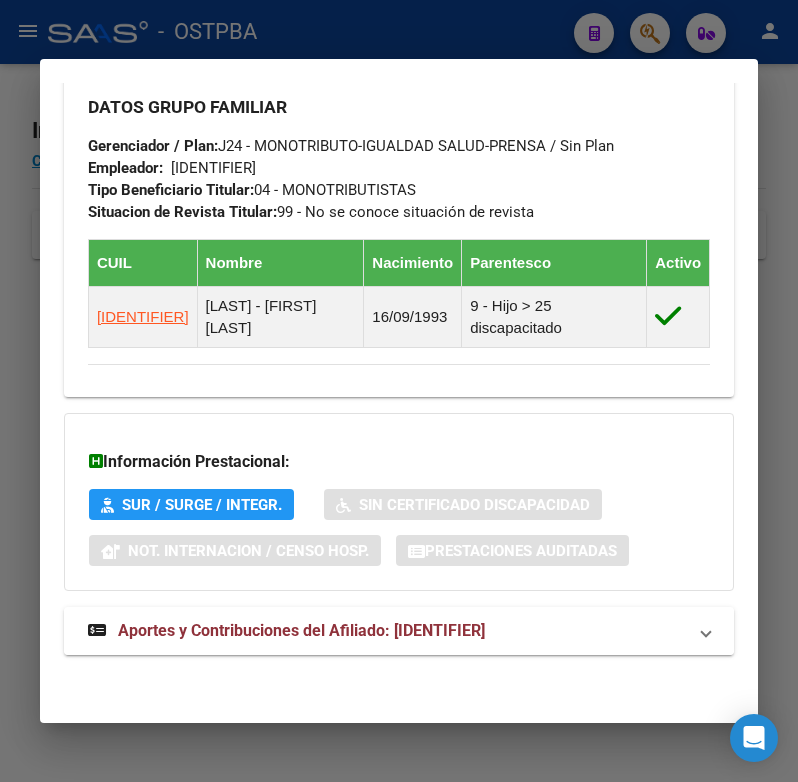 click on "Aportes y Contribuciones del Afiliado: [IDENTIFIER]" at bounding box center [399, 631] 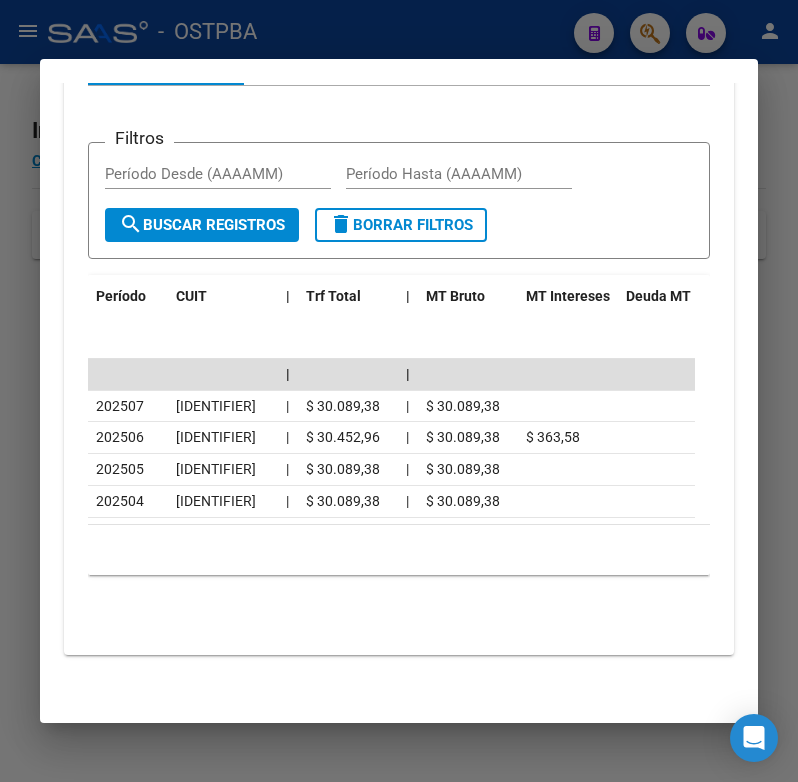 scroll, scrollTop: 1947, scrollLeft: 0, axis: vertical 